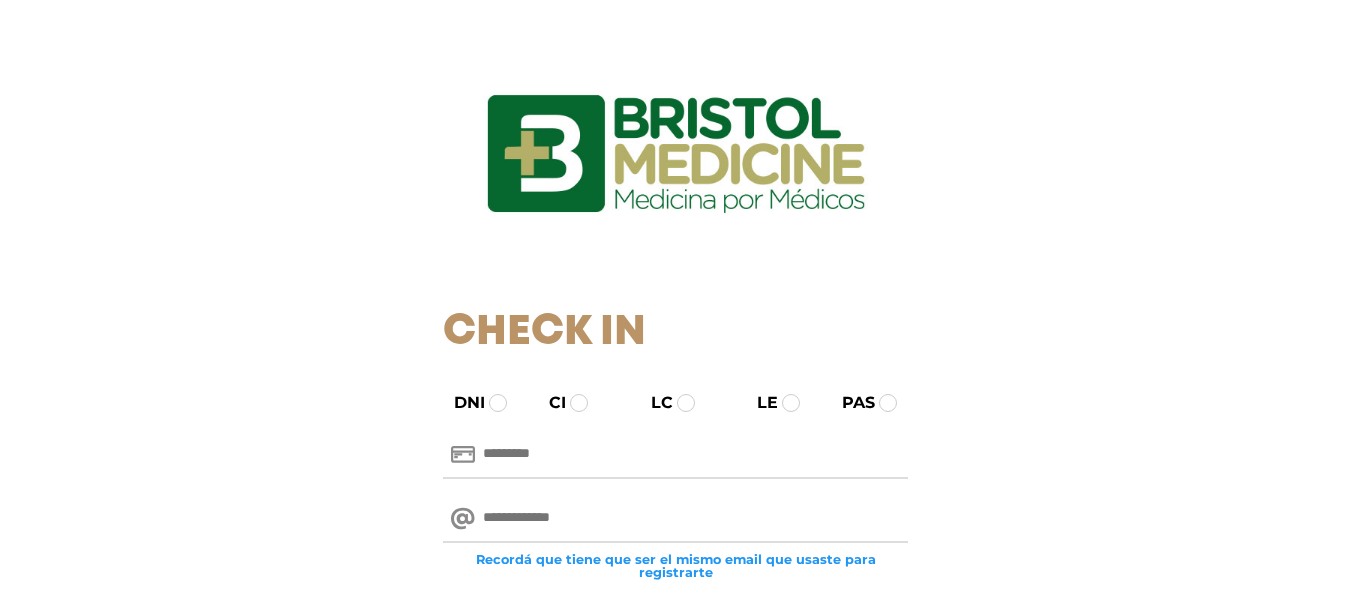 scroll, scrollTop: 0, scrollLeft: 0, axis: both 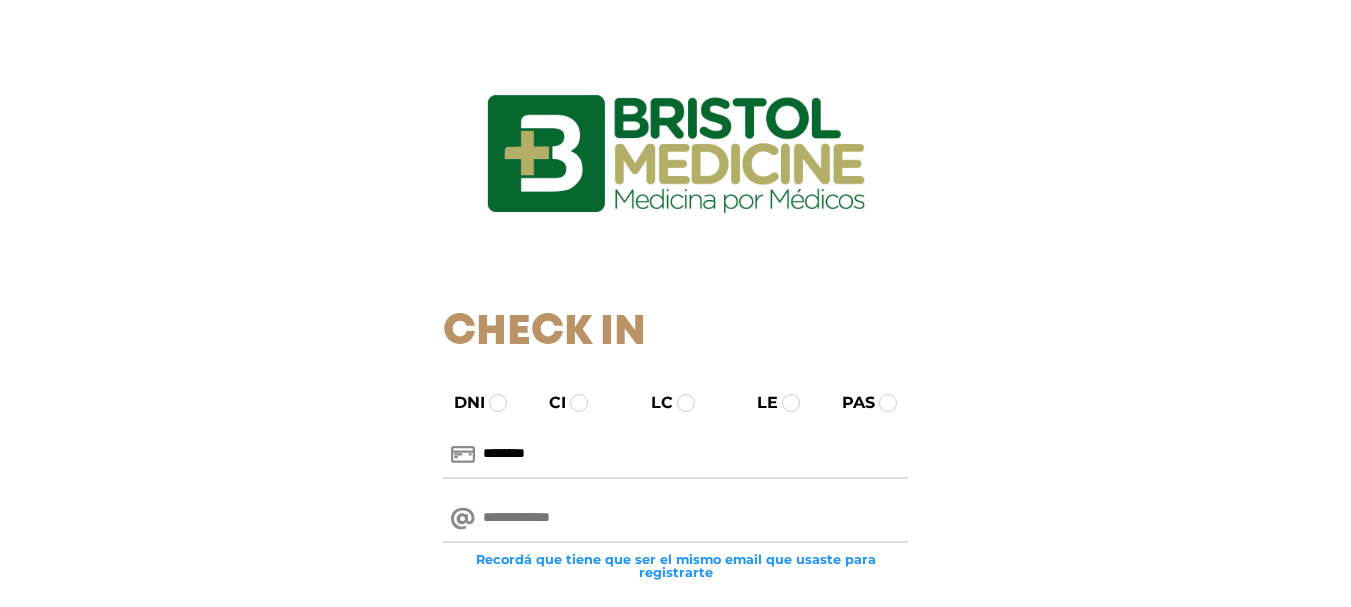 type on "********" 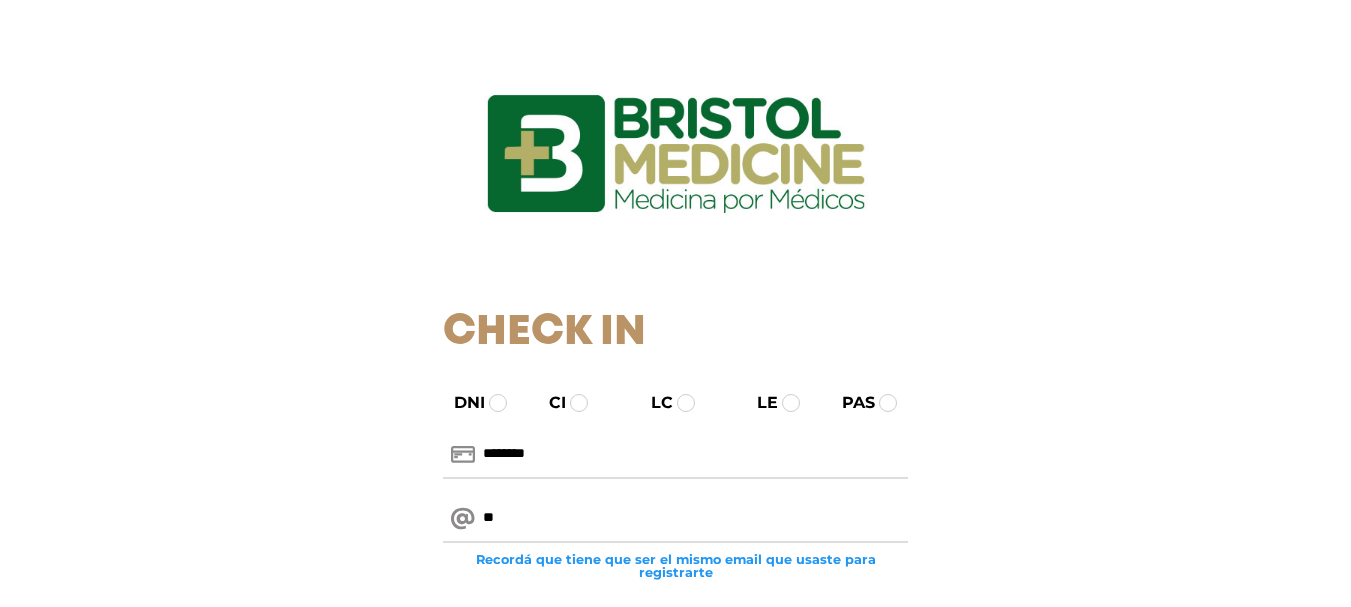 type on "*" 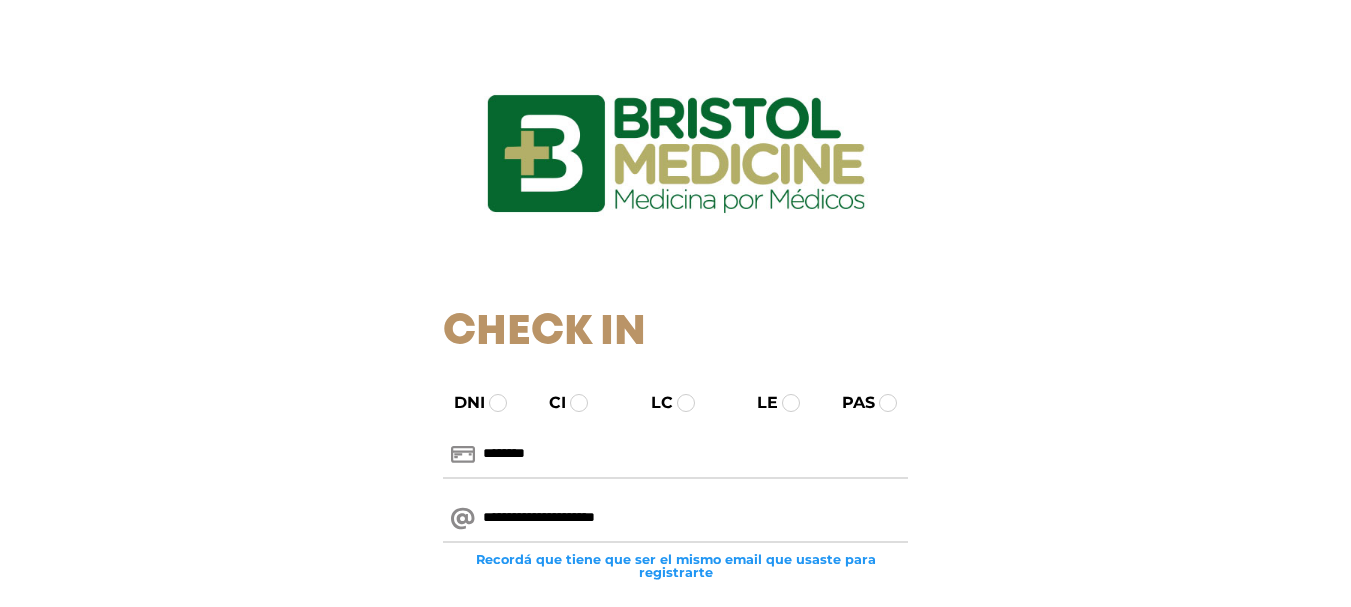 type on "**********" 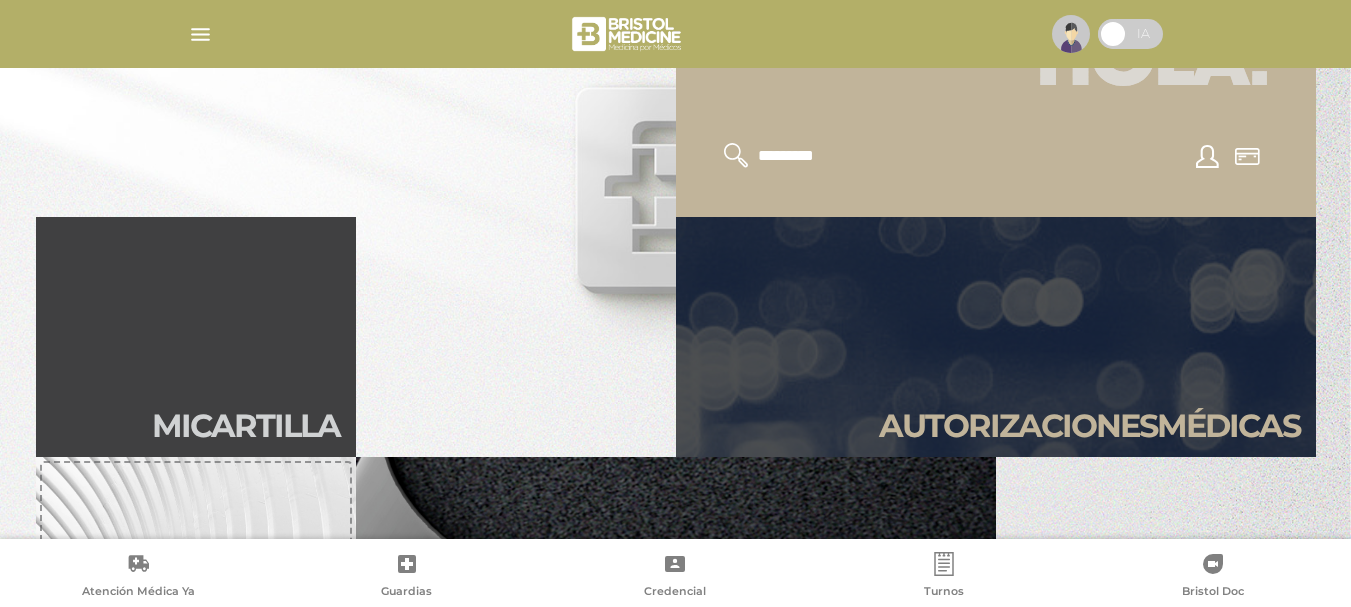 scroll, scrollTop: 320, scrollLeft: 0, axis: vertical 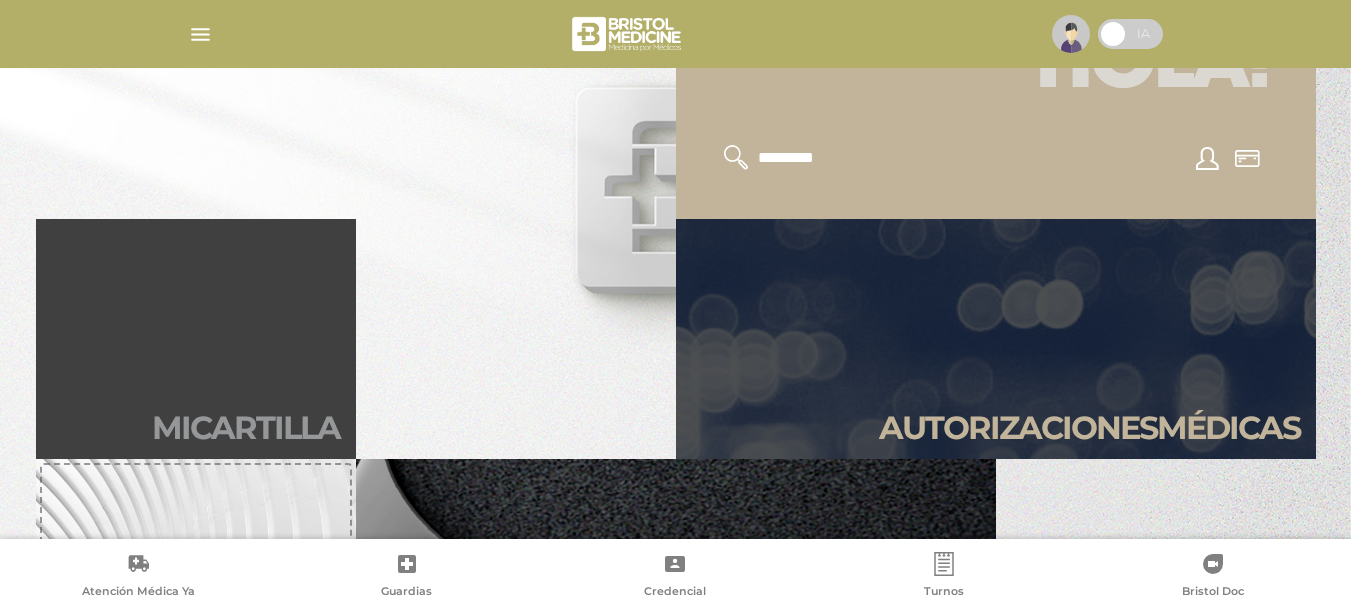 click on "Mi  car tilla" at bounding box center (246, 428) 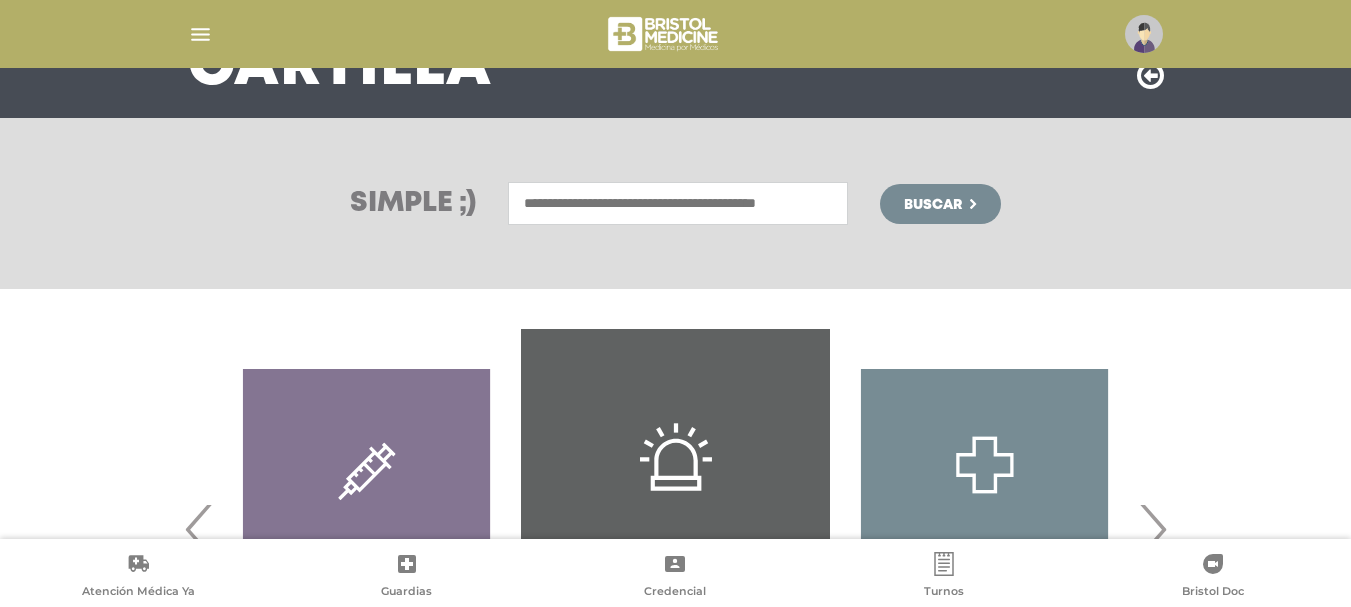 scroll, scrollTop: 400, scrollLeft: 0, axis: vertical 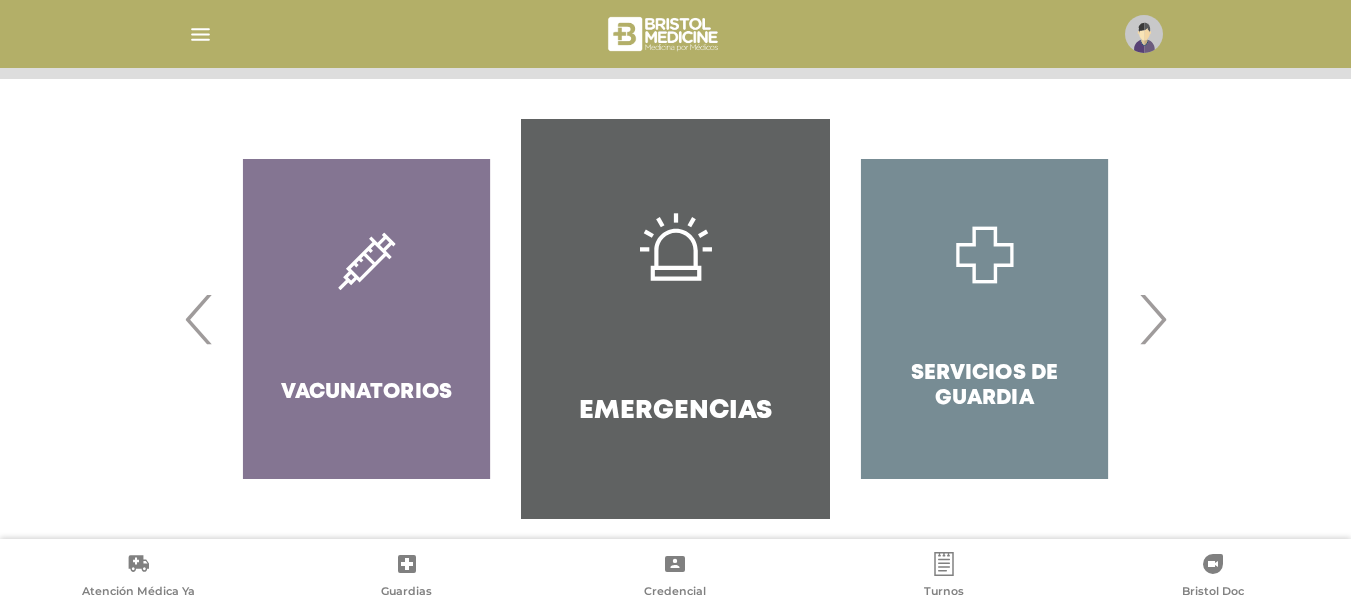 click on "›" at bounding box center [1152, 319] 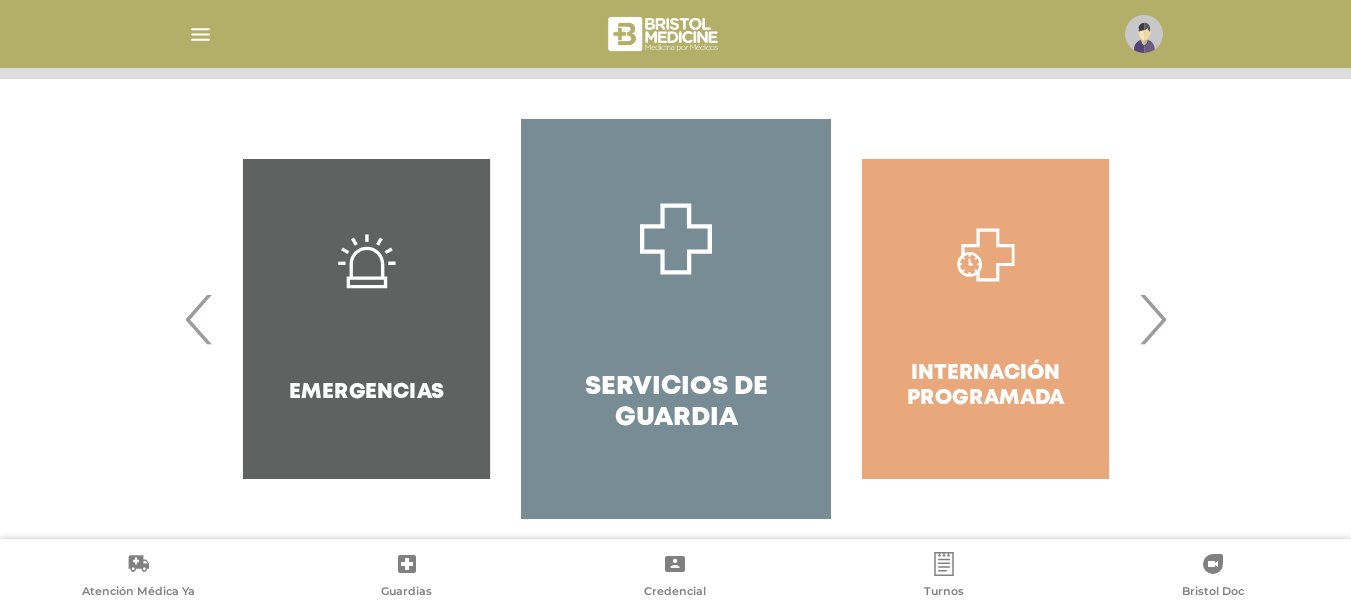 click on "Emergencias" at bounding box center [366, 319] 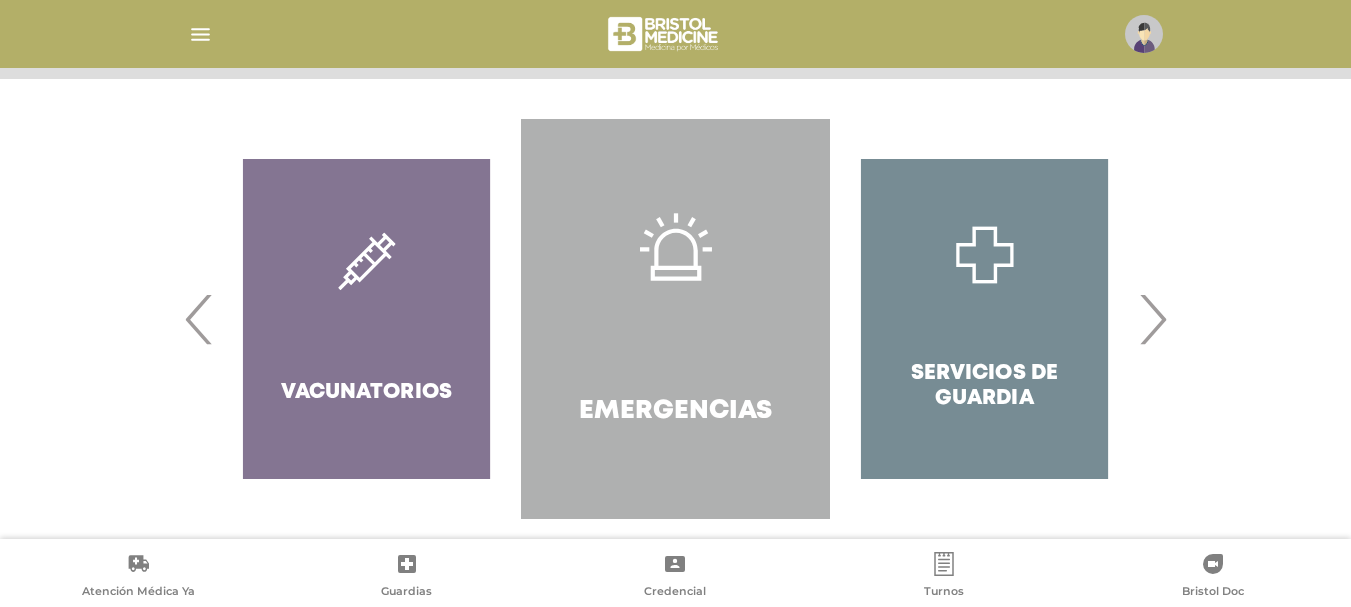 click on "Emergencias" at bounding box center [675, 411] 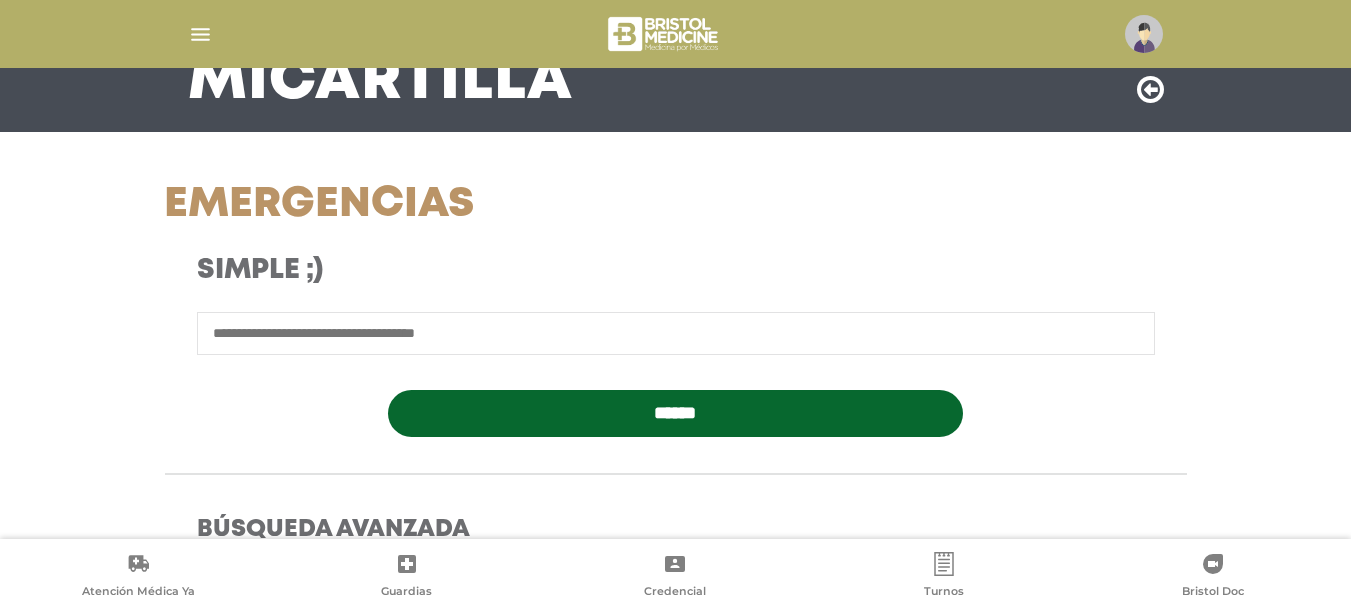 scroll, scrollTop: 500, scrollLeft: 0, axis: vertical 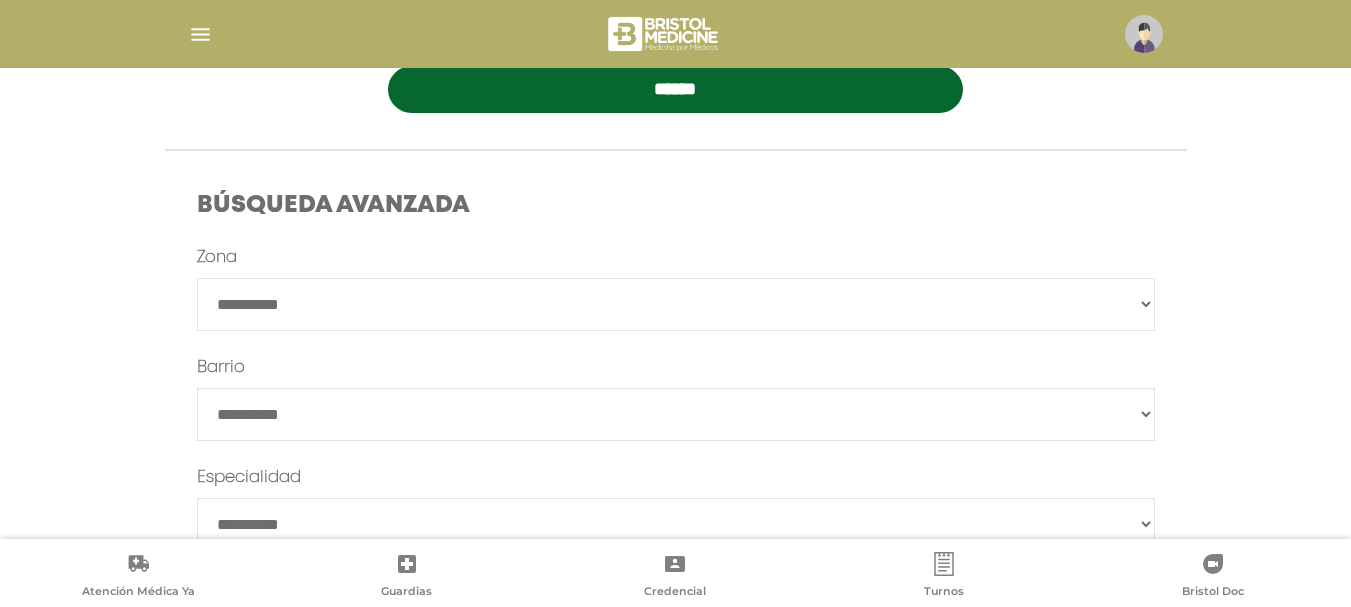 click on "**********" at bounding box center (676, 304) 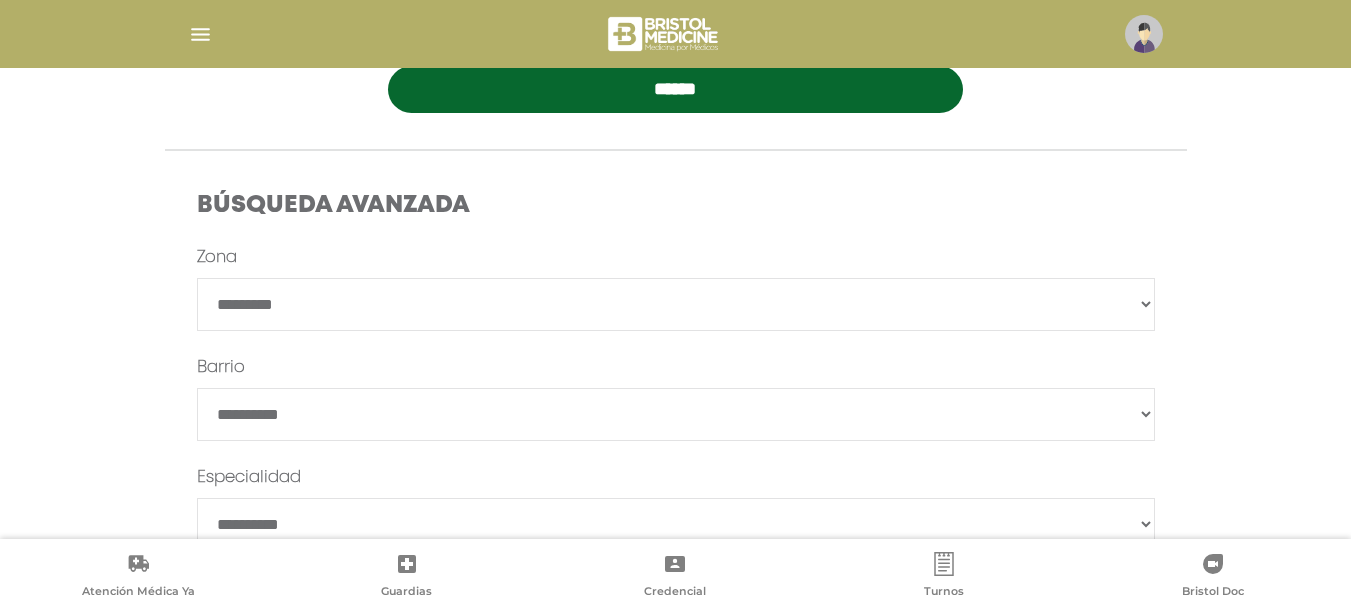click on "**********" at bounding box center [676, 304] 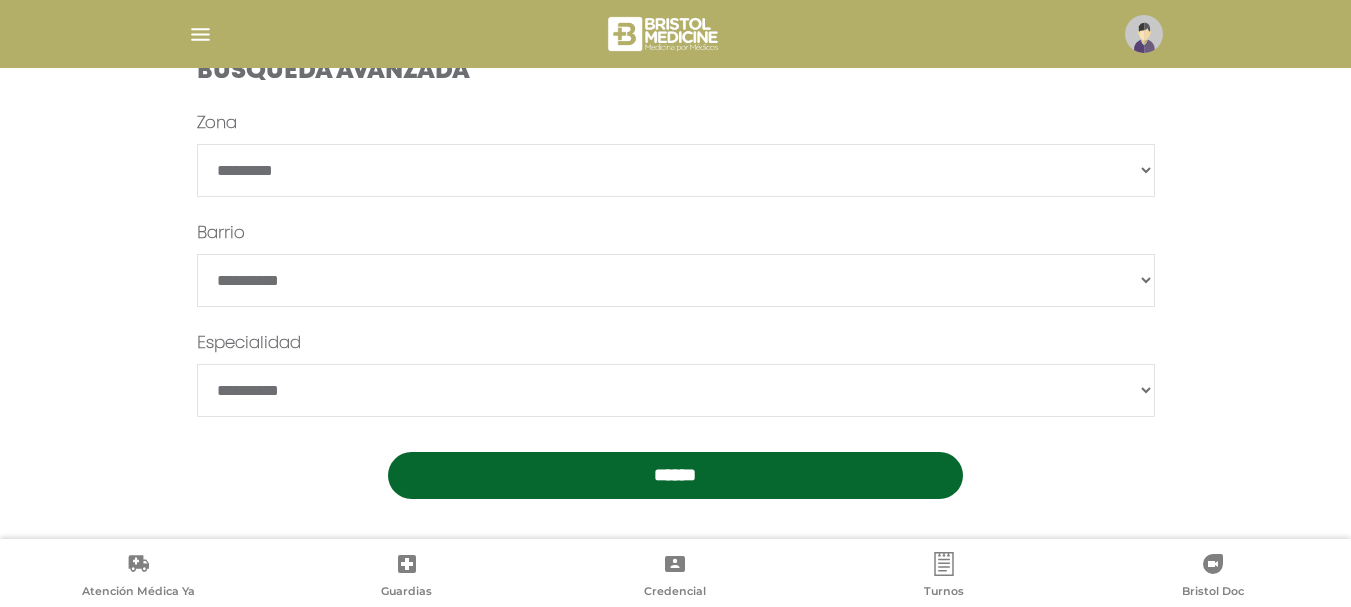 scroll, scrollTop: 644, scrollLeft: 0, axis: vertical 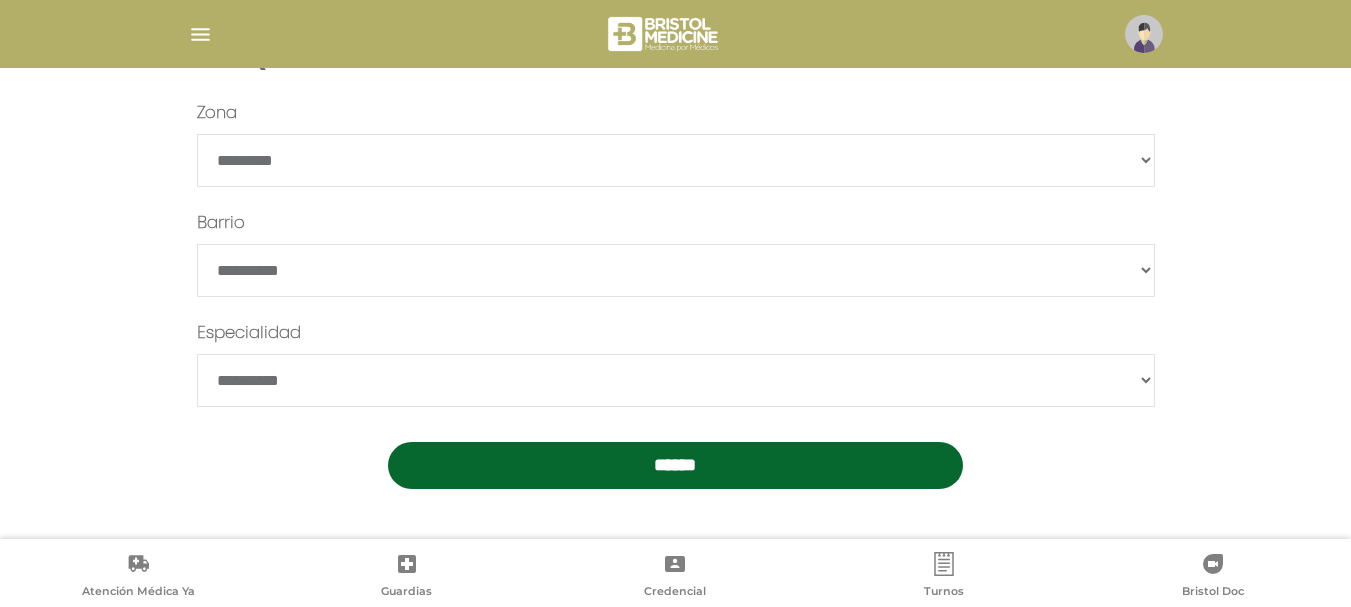 click on "******" at bounding box center [676, 270] 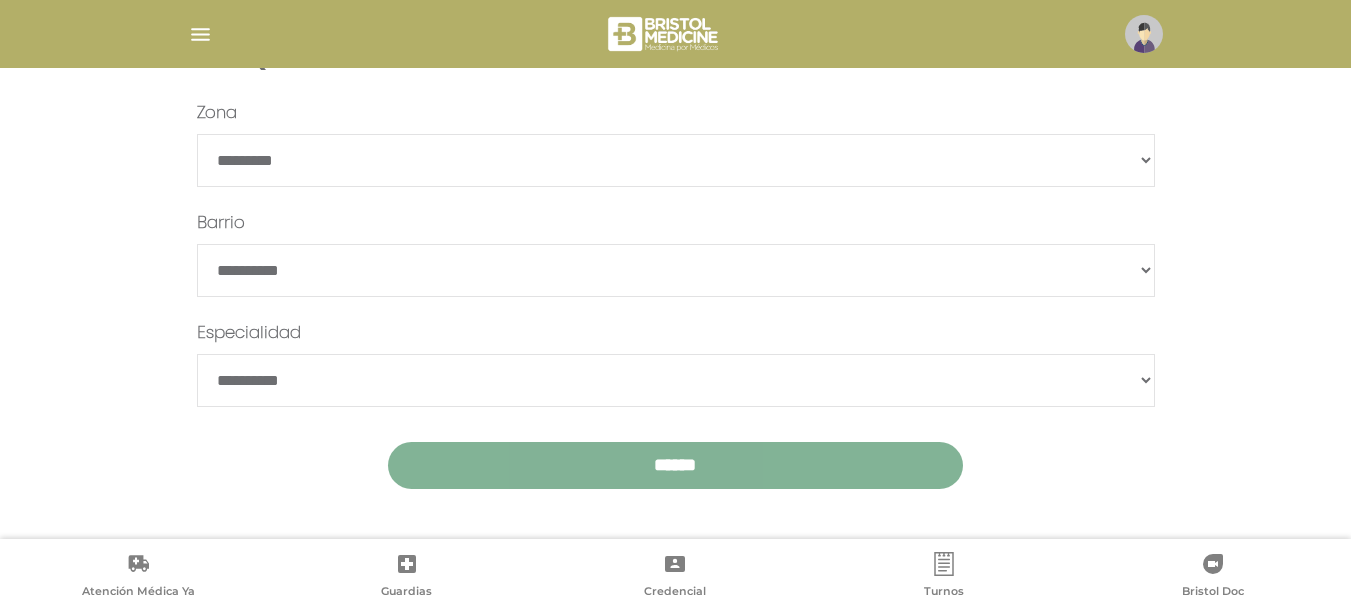 click on "******" at bounding box center [675, 465] 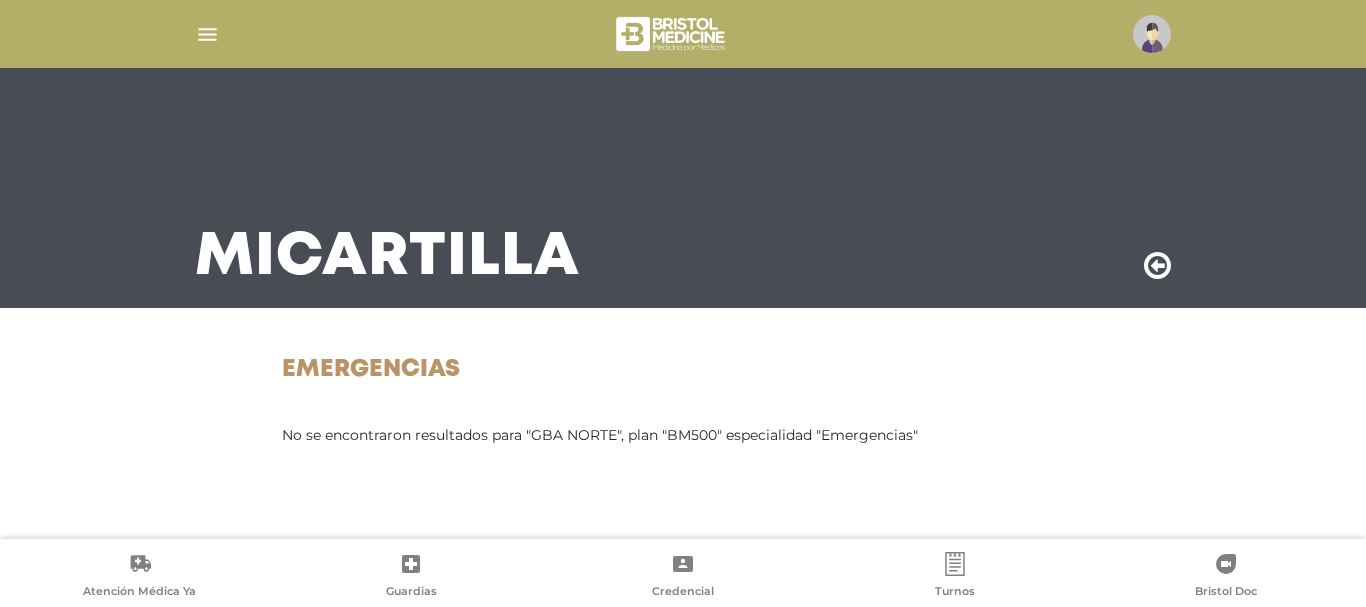 scroll, scrollTop: 0, scrollLeft: 0, axis: both 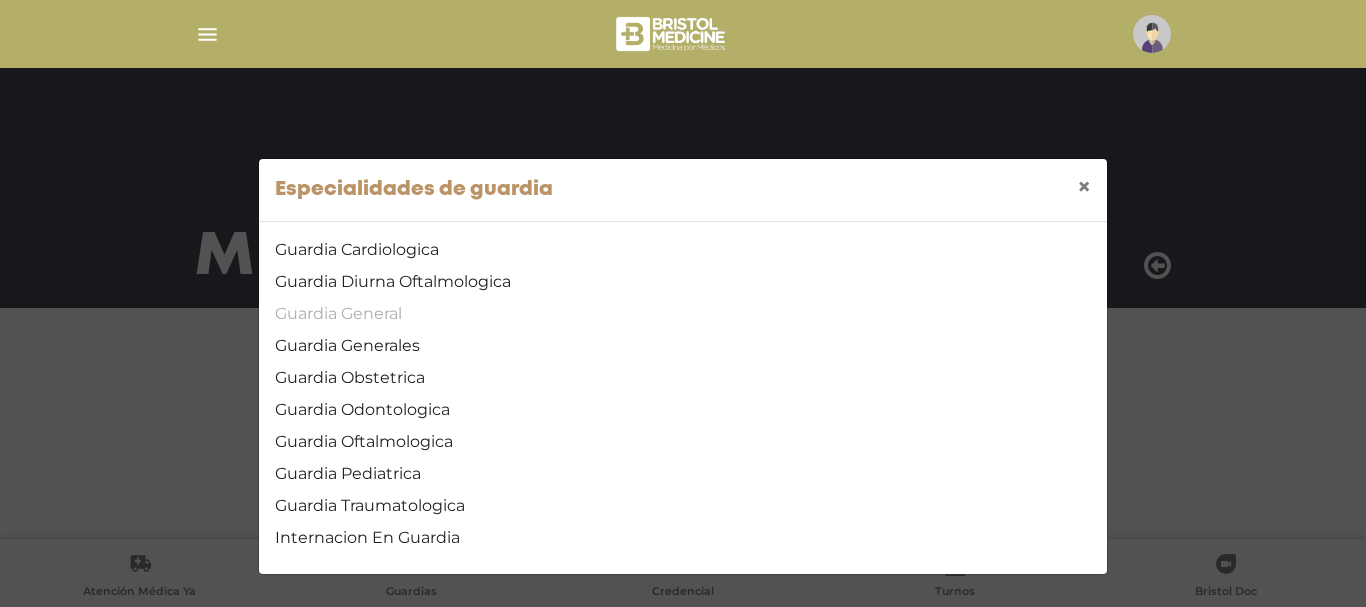 click on "Guardia General" at bounding box center [683, 314] 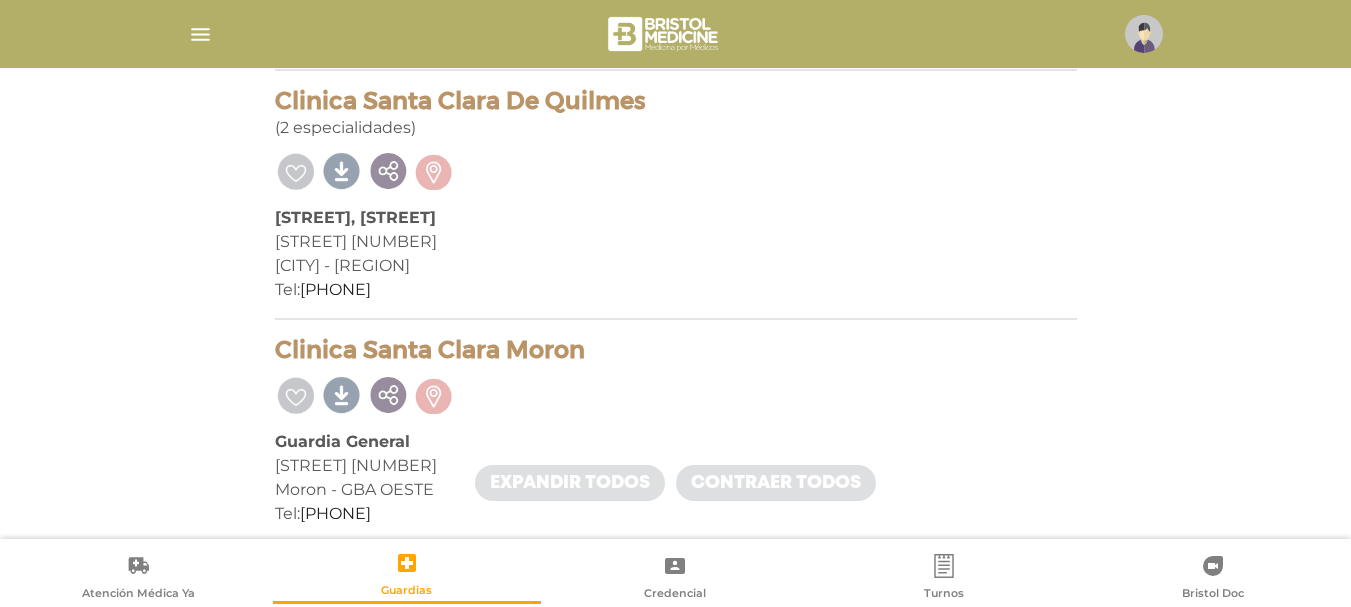 scroll, scrollTop: 10168, scrollLeft: 0, axis: vertical 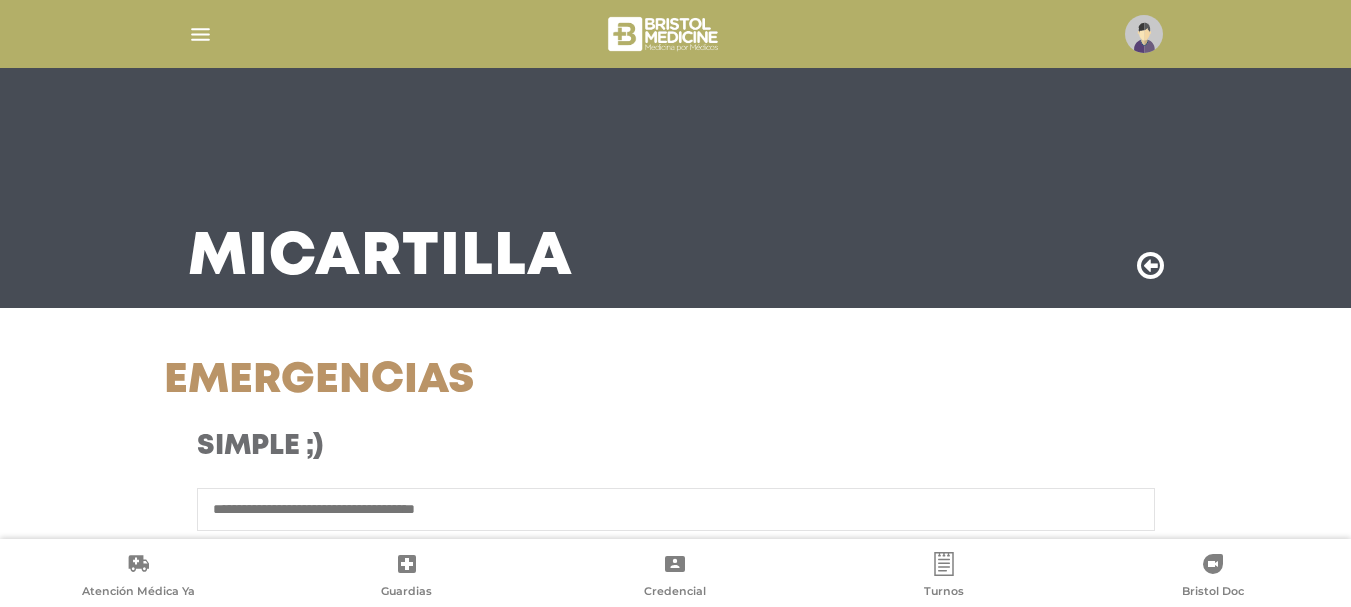 select on "*********" 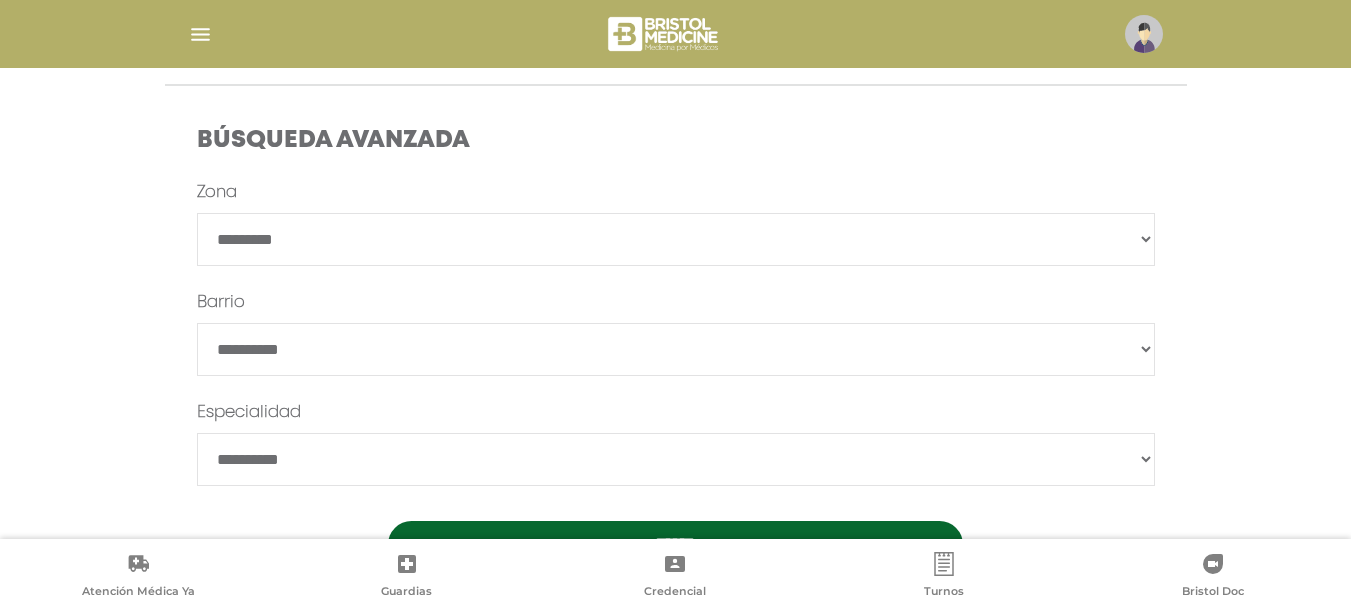 scroll, scrollTop: 244, scrollLeft: 0, axis: vertical 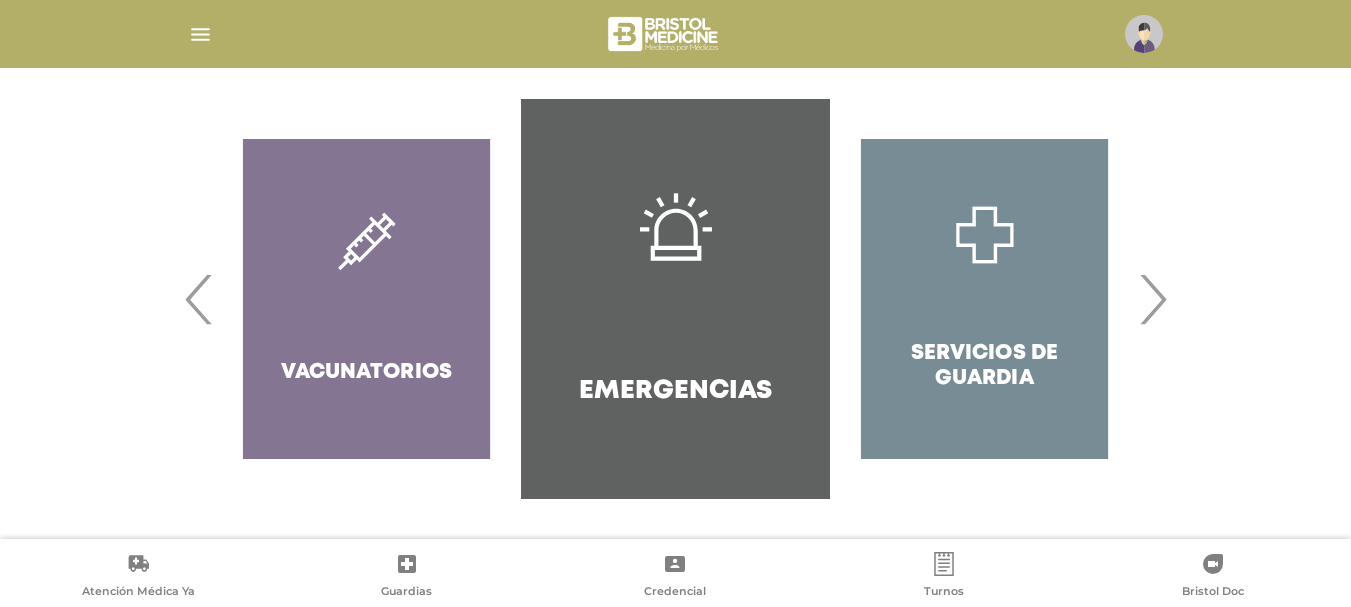 click on "›" at bounding box center (1152, 299) 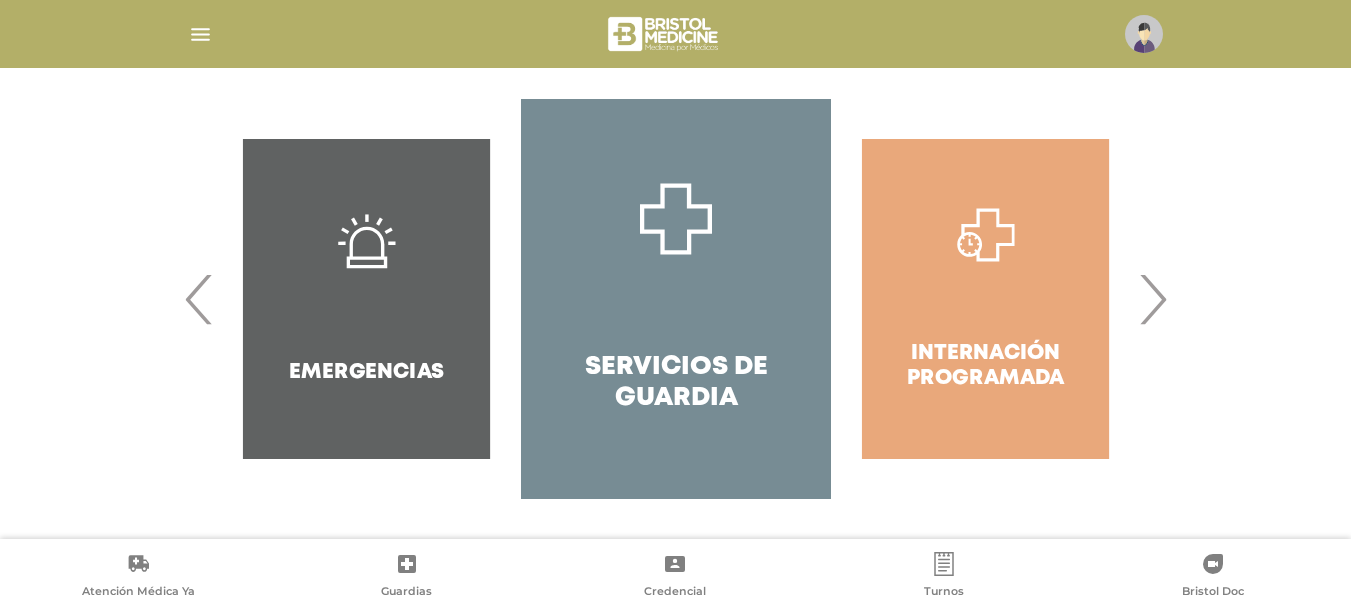 click on "›" at bounding box center [1152, 299] 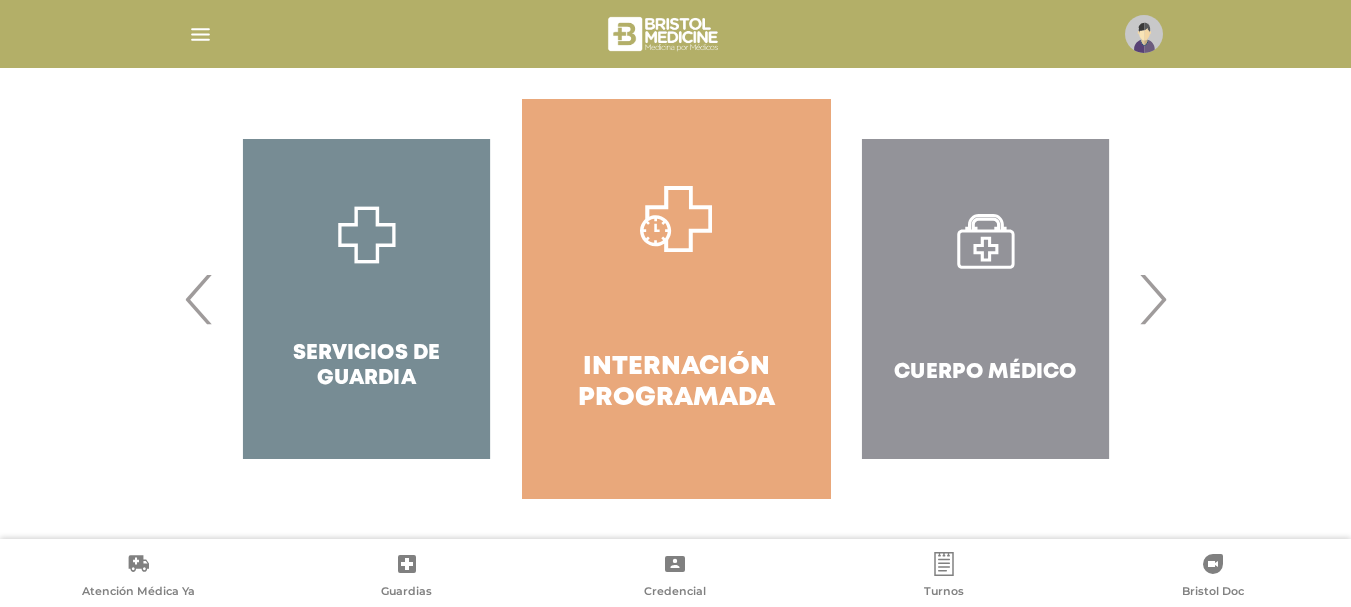 click on "›" at bounding box center (1152, 299) 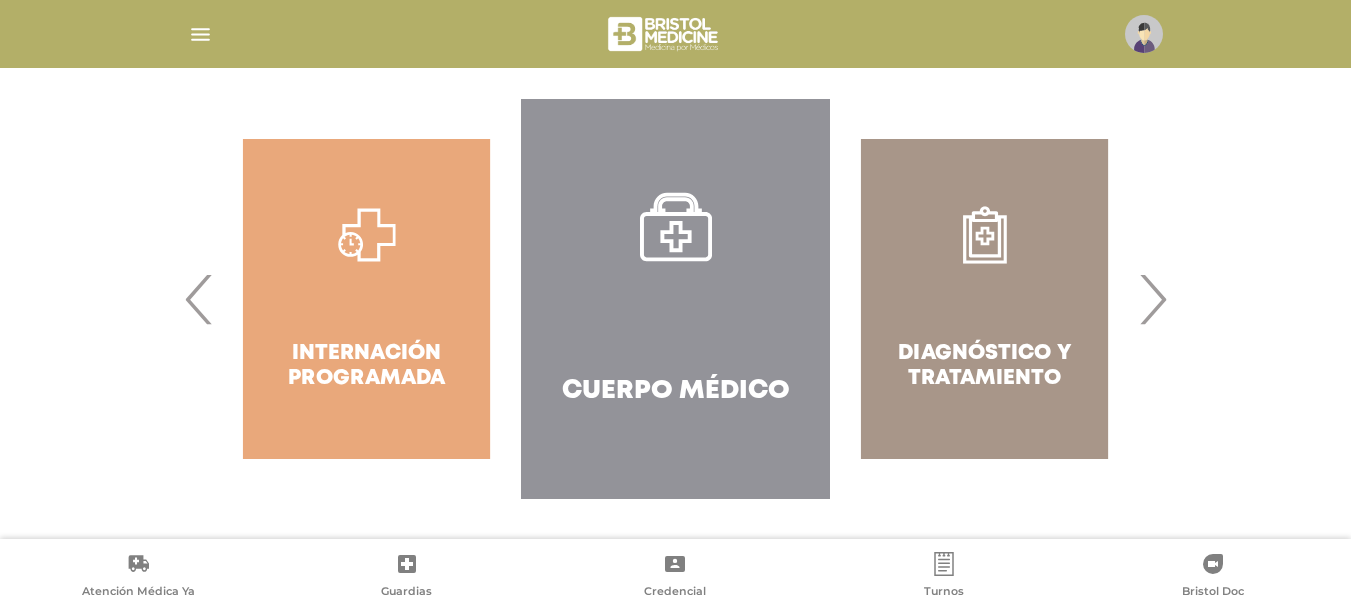 click on "Diagnóstico y Tratamiento" at bounding box center (984, 299) 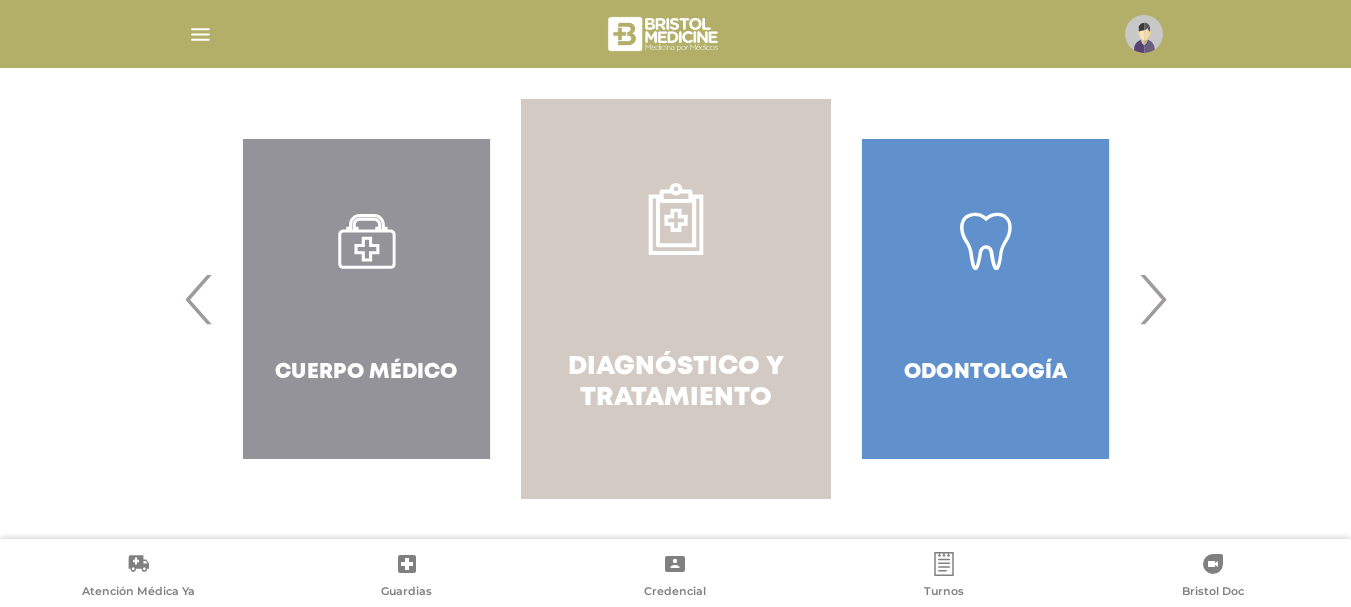 click on "Diagnóstico y Tratamiento" at bounding box center [675, 383] 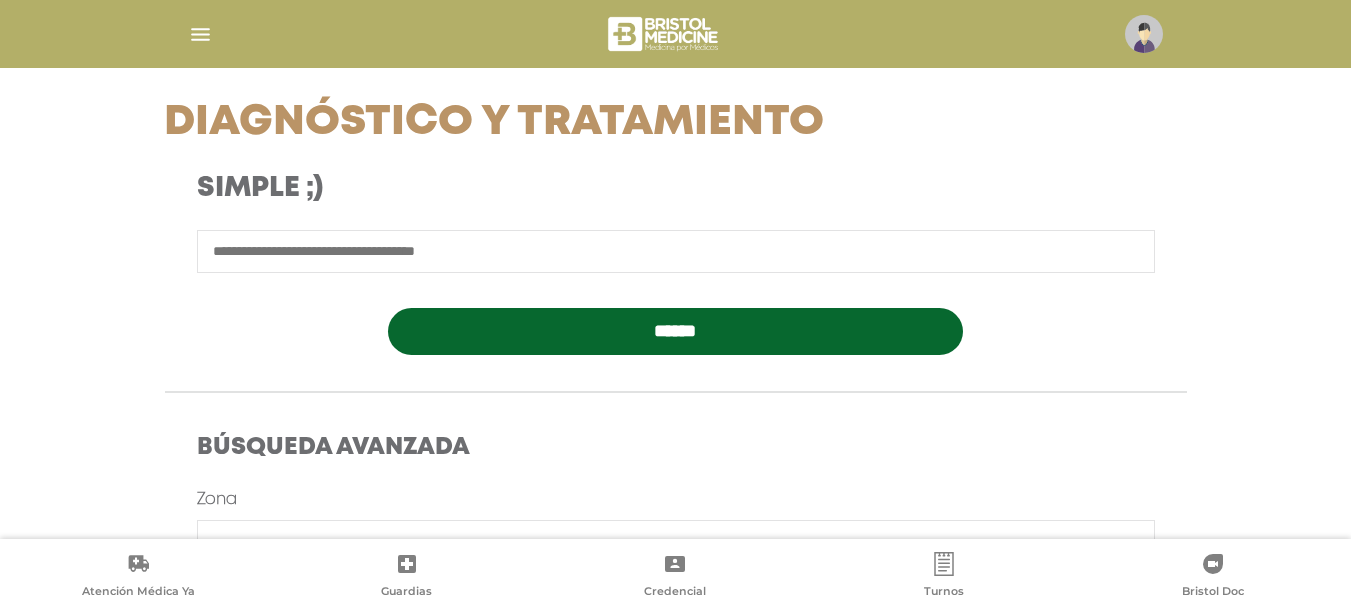 scroll, scrollTop: 400, scrollLeft: 0, axis: vertical 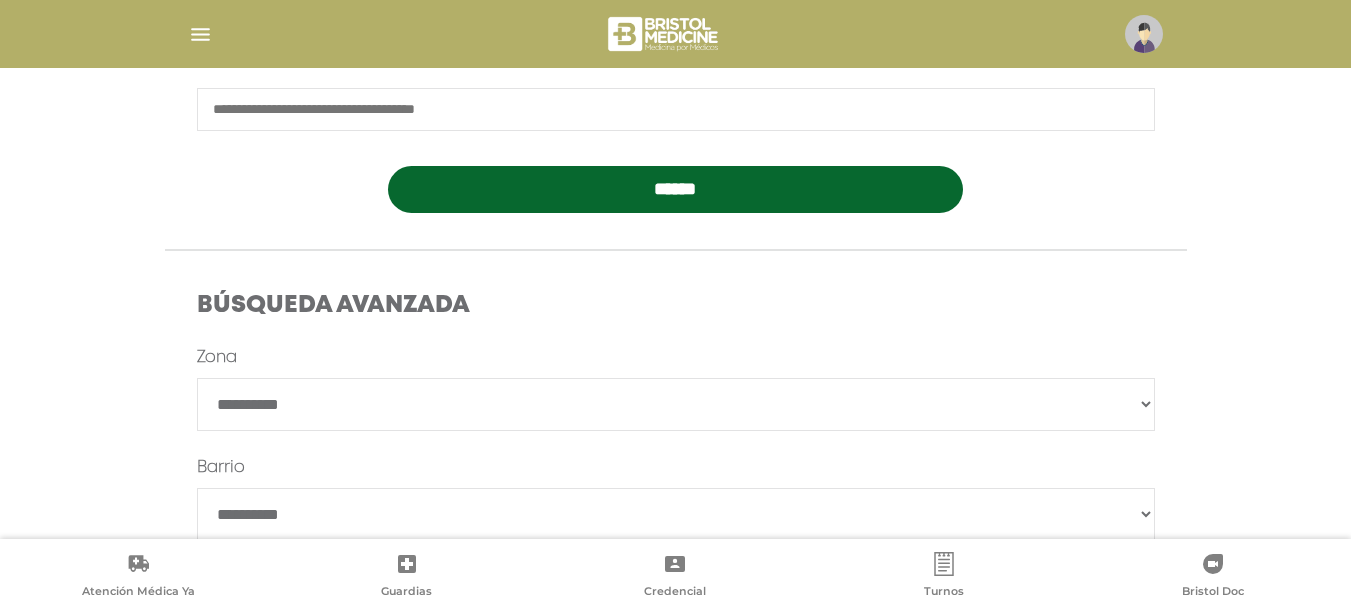 click on "**********" at bounding box center [676, 404] 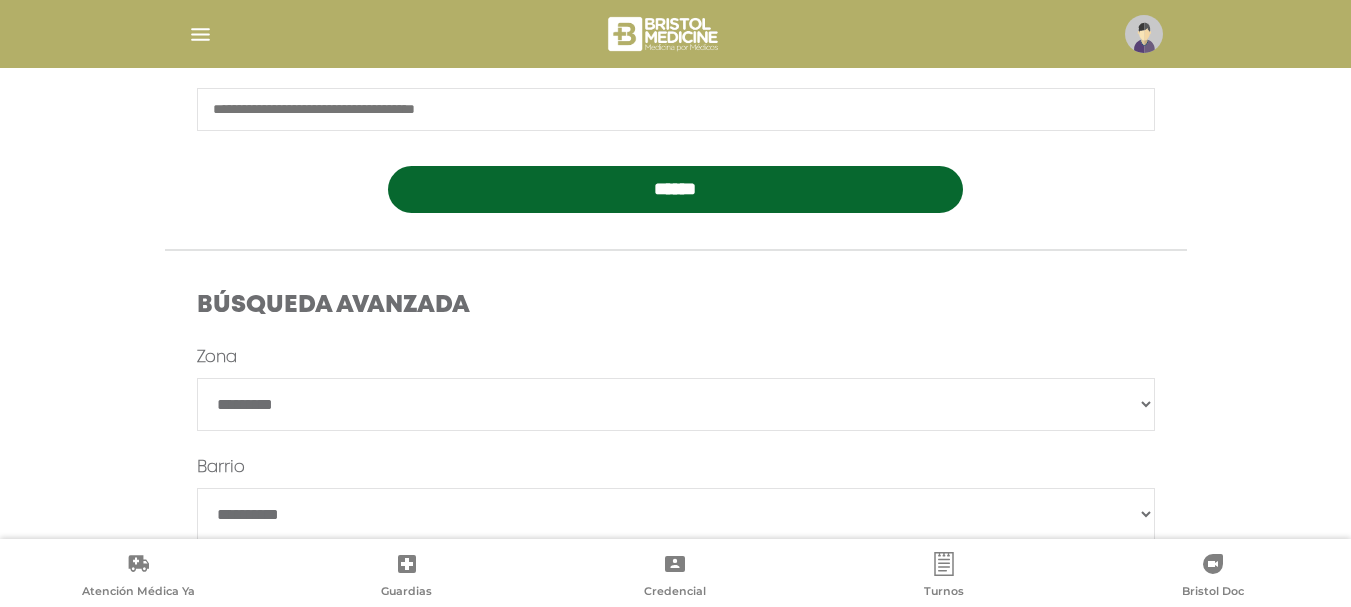 click on "**********" at bounding box center (676, 404) 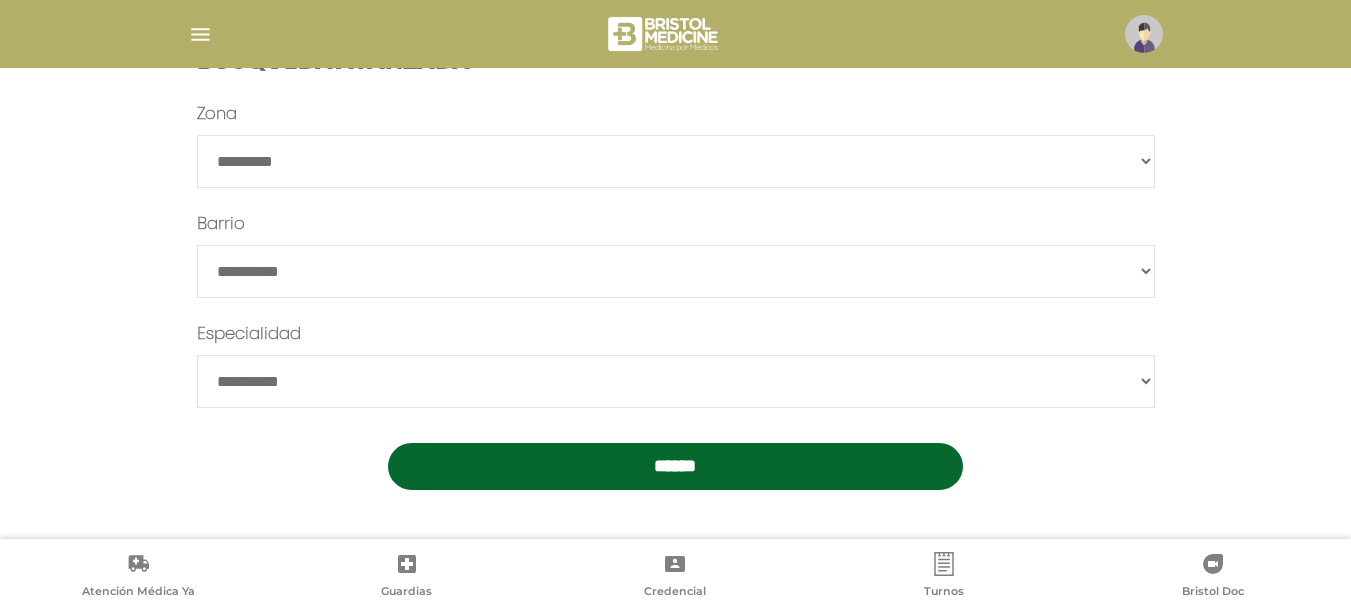 scroll, scrollTop: 644, scrollLeft: 0, axis: vertical 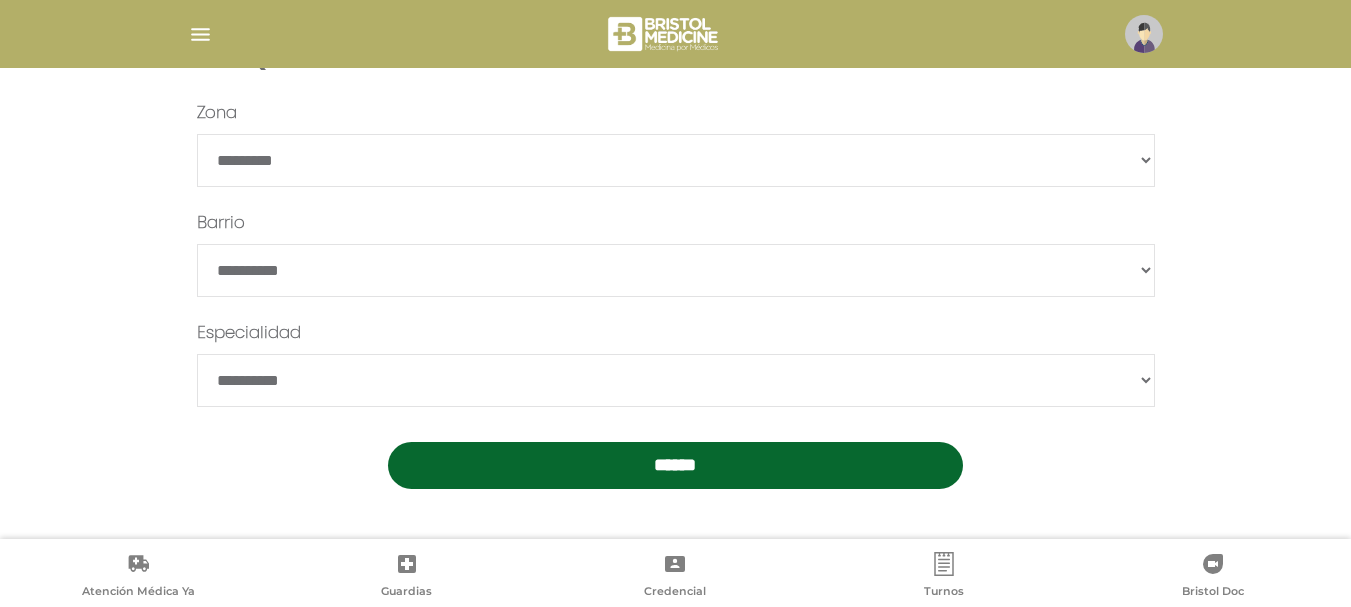 click on "******" at bounding box center (676, 270) 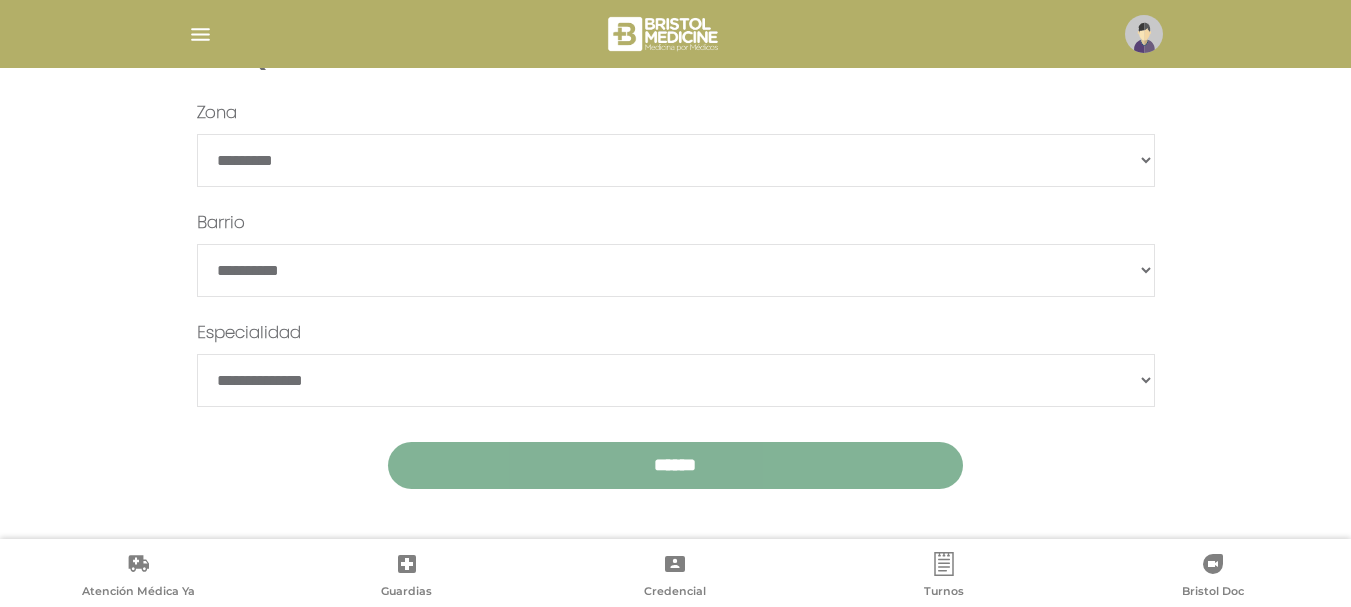 click on "******" at bounding box center [675, 465] 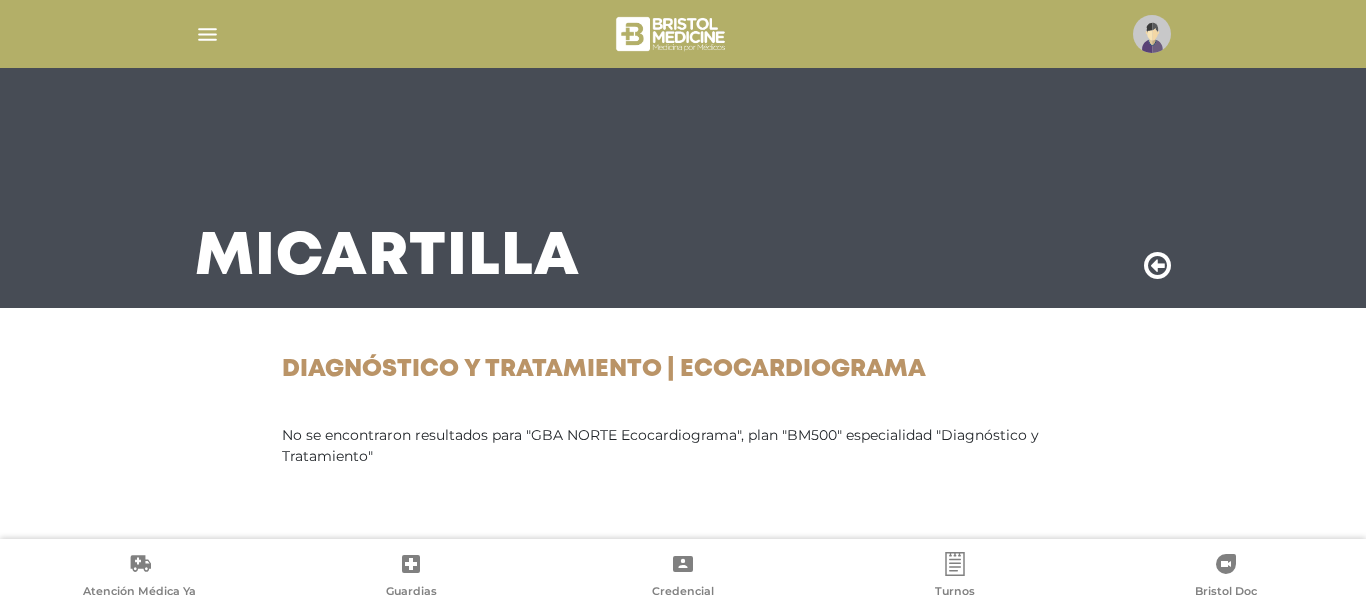 scroll, scrollTop: 0, scrollLeft: 0, axis: both 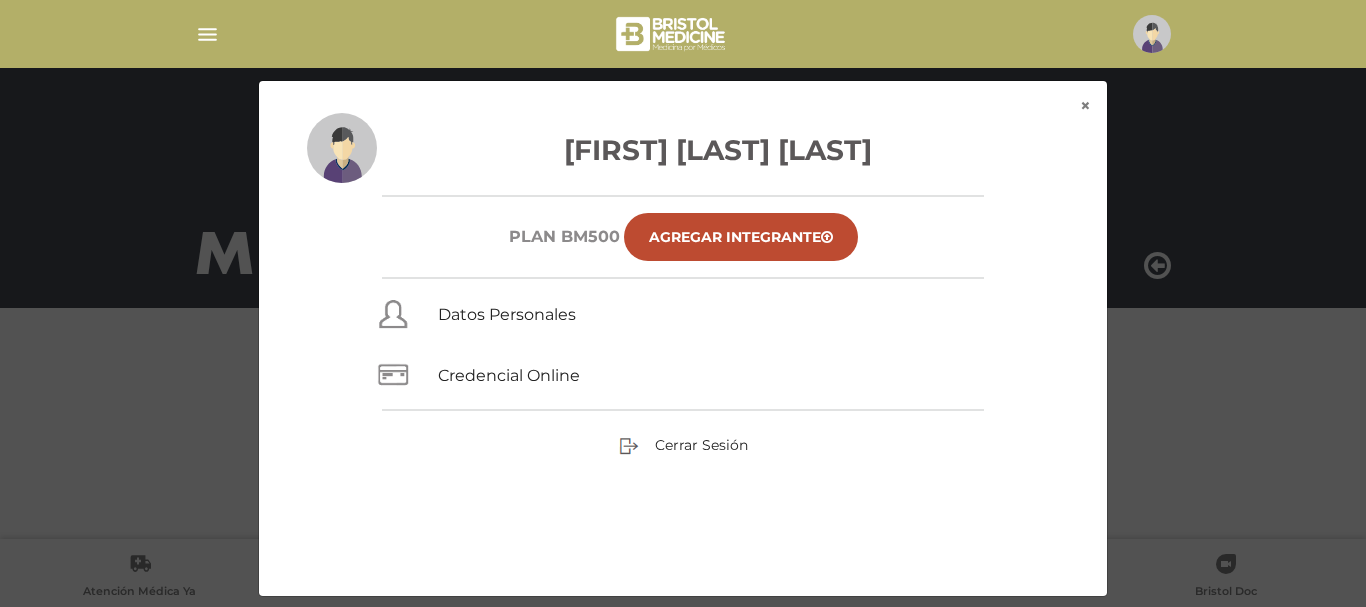 click on "Datos Personales" at bounding box center [592, 311] 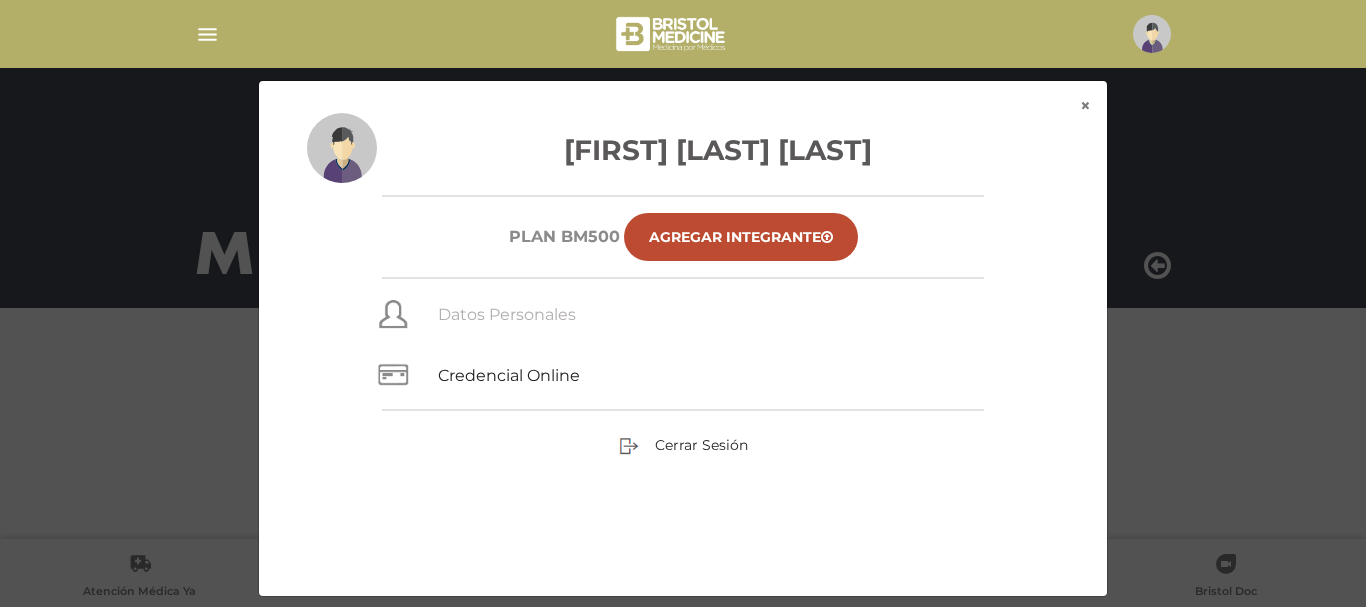 click on "Datos Personales" at bounding box center [507, 314] 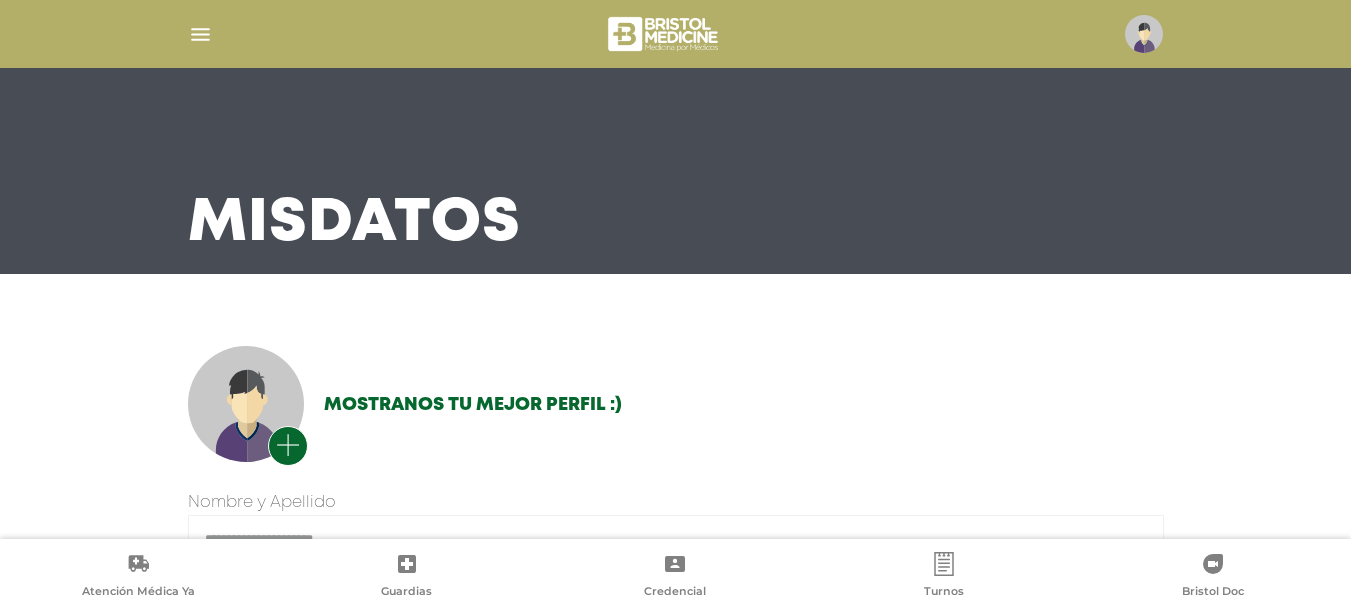 scroll, scrollTop: 0, scrollLeft: 0, axis: both 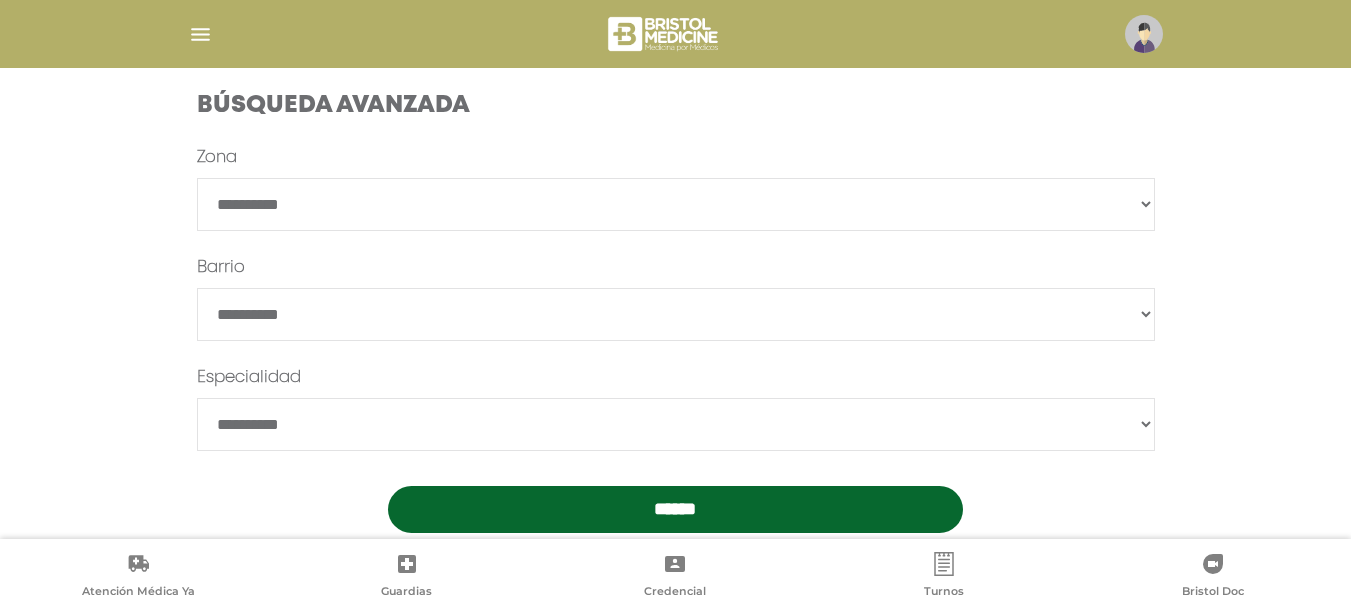 click on "**********" at bounding box center [676, 204] 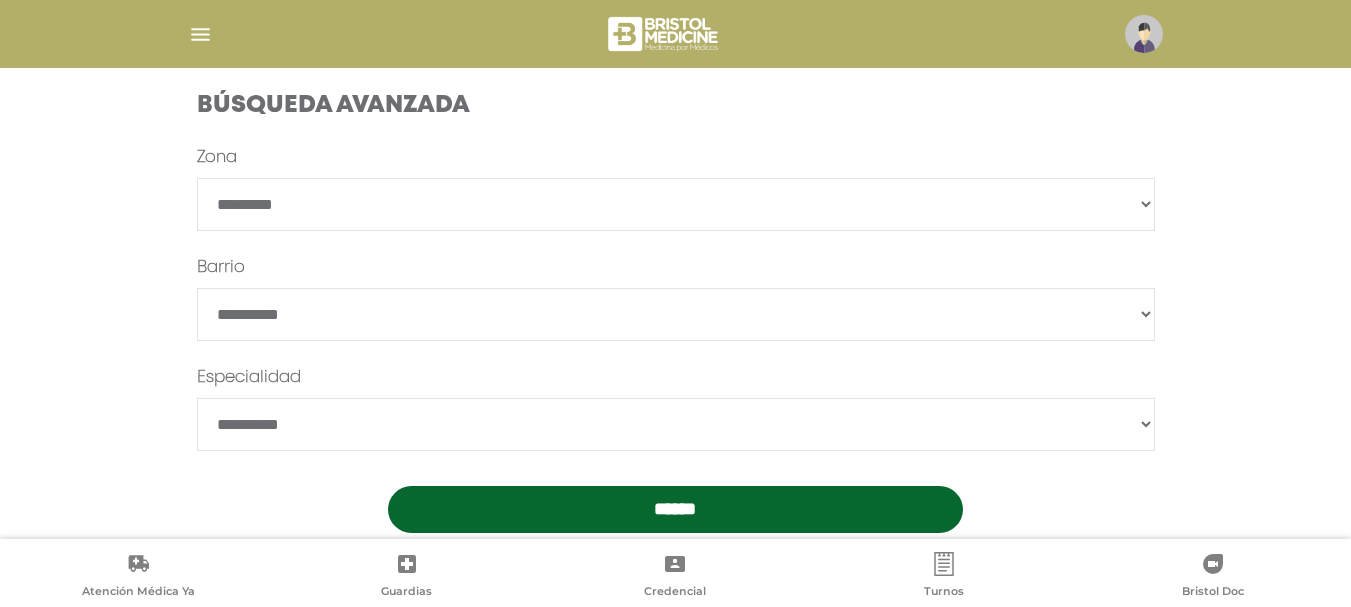 click on "**********" at bounding box center [676, 204] 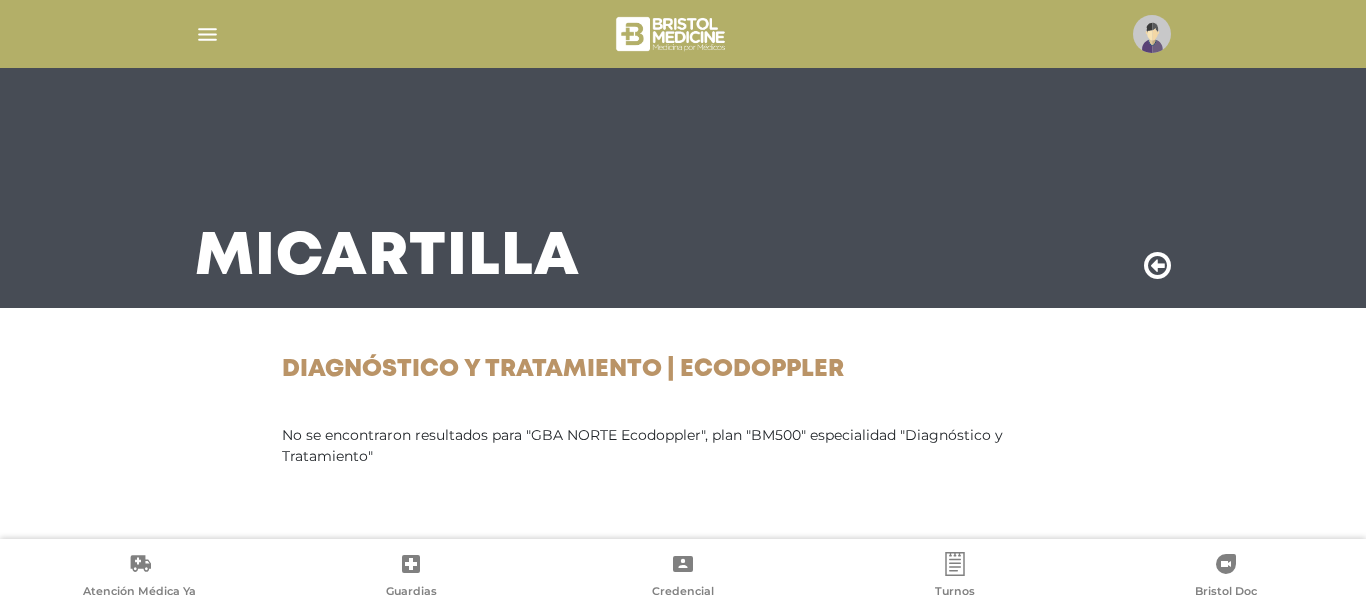 scroll, scrollTop: 0, scrollLeft: 0, axis: both 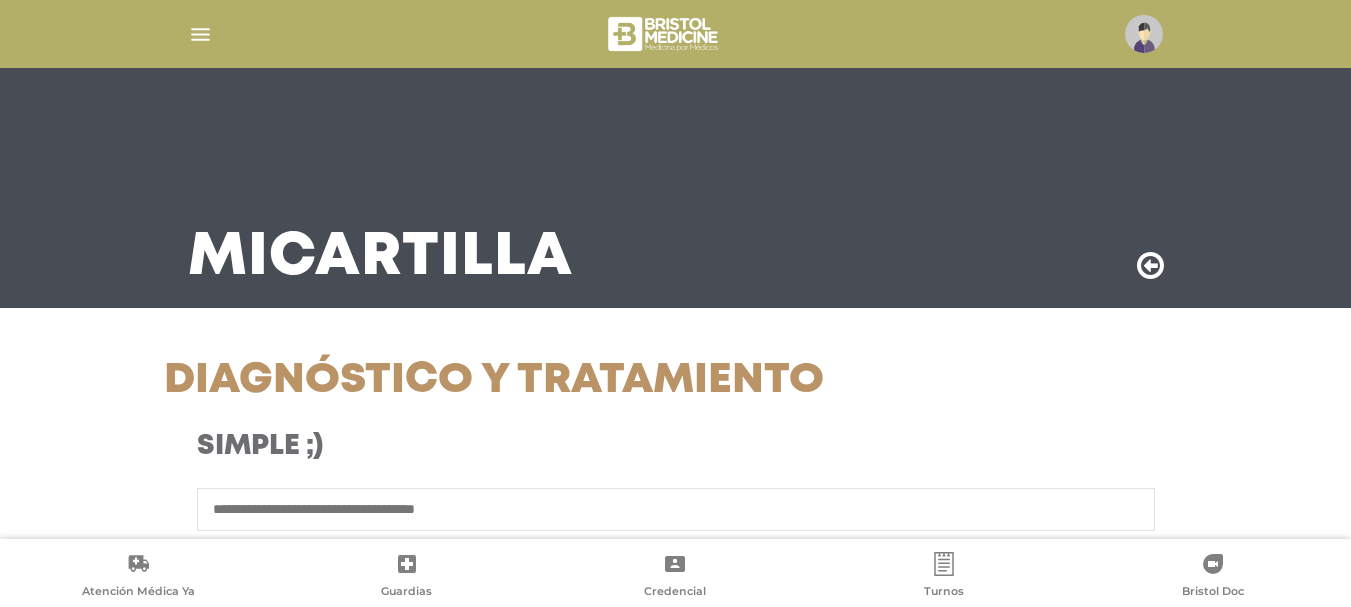 select on "*********" 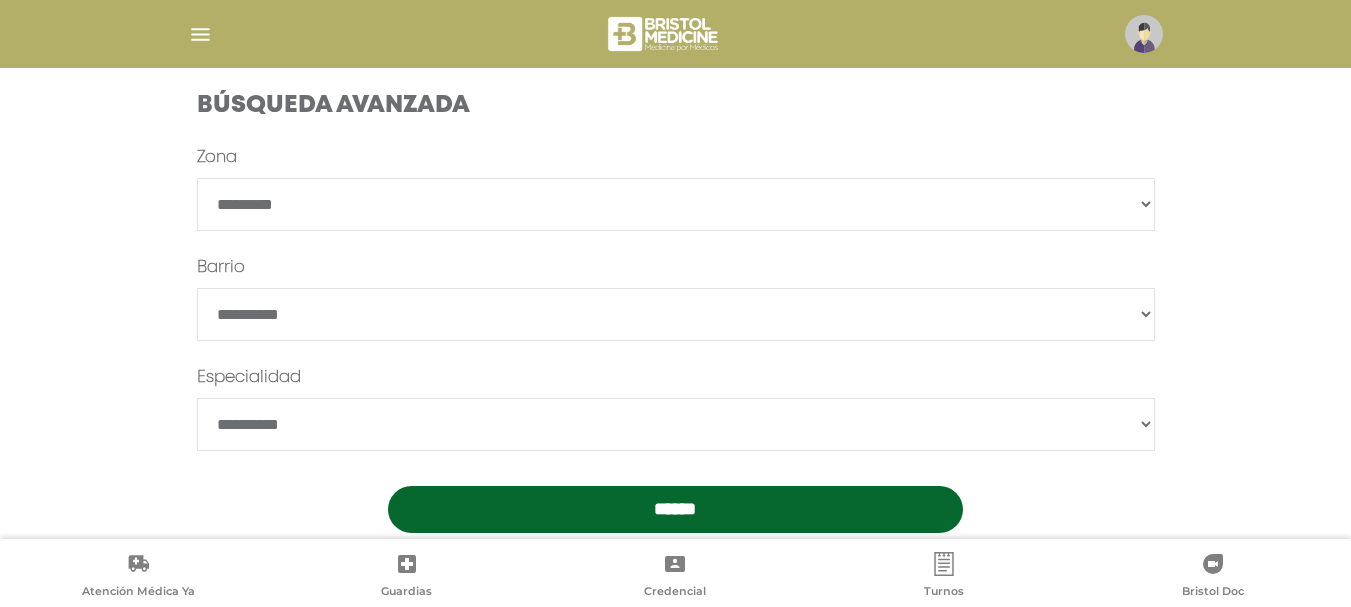 click on "**********" at bounding box center (676, 204) 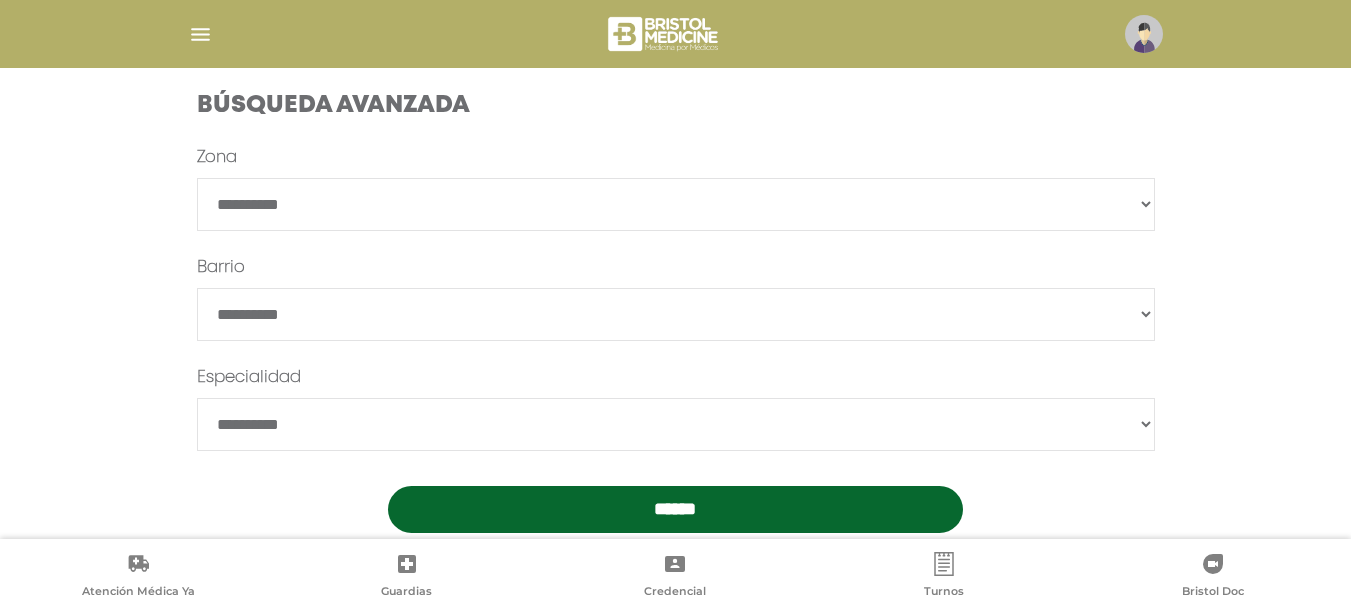 click on "**********" at bounding box center (676, 204) 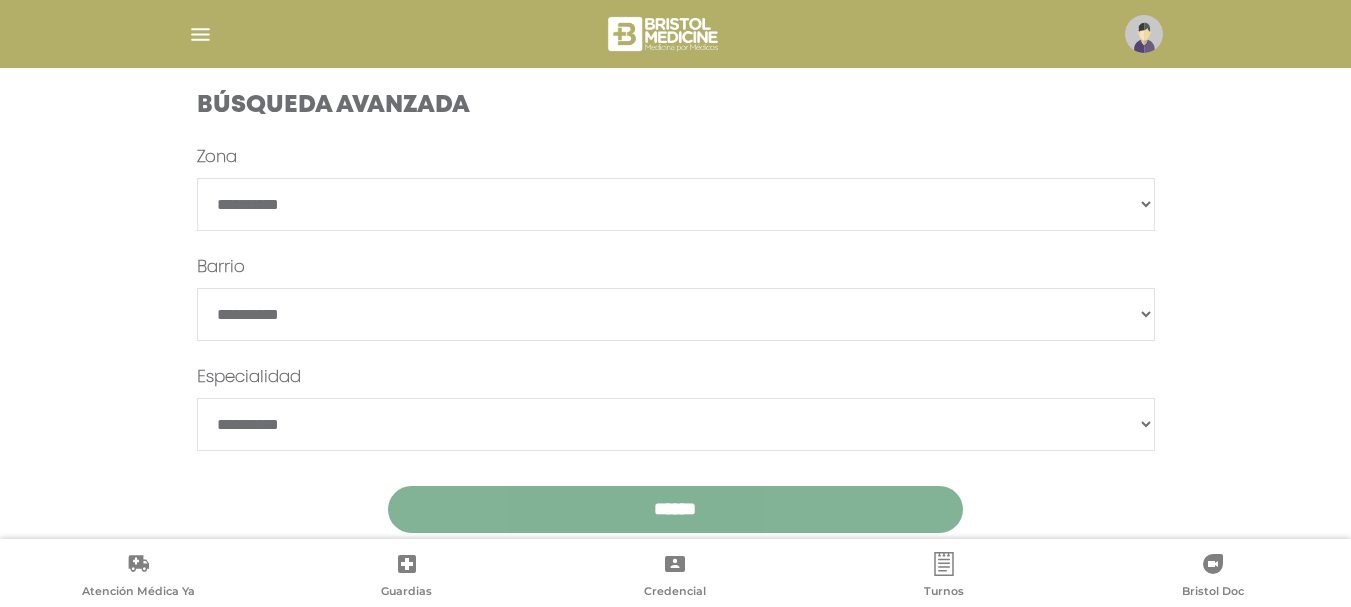 click on "******" at bounding box center [675, 509] 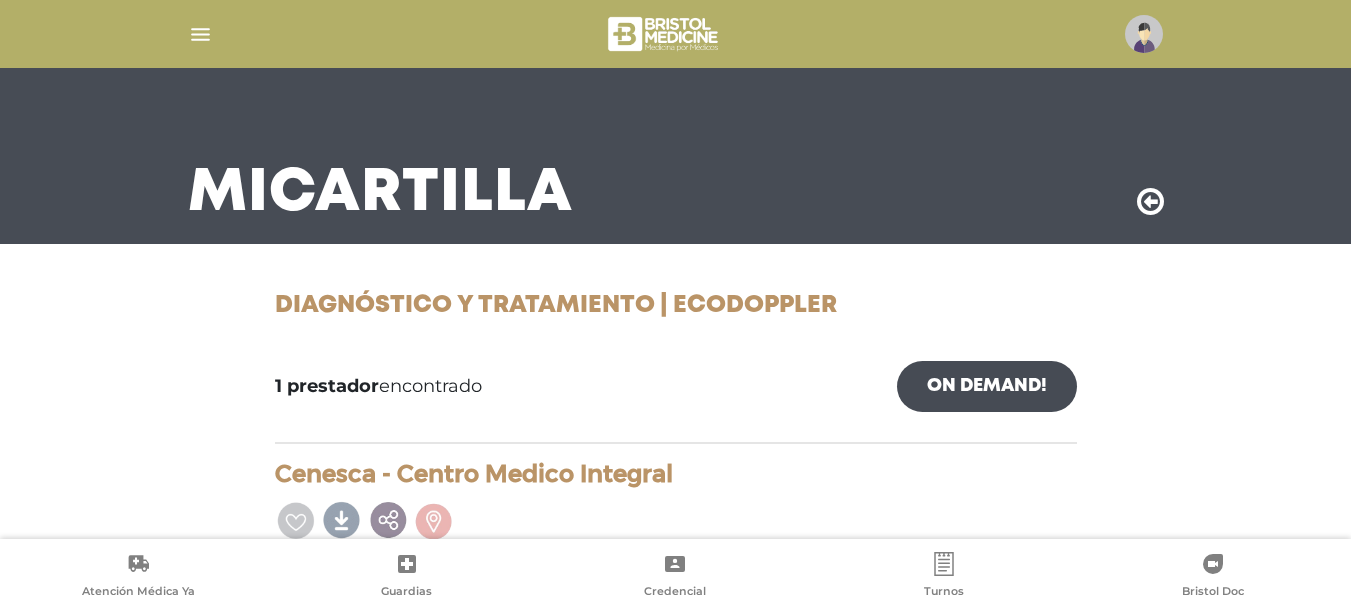 scroll, scrollTop: 0, scrollLeft: 0, axis: both 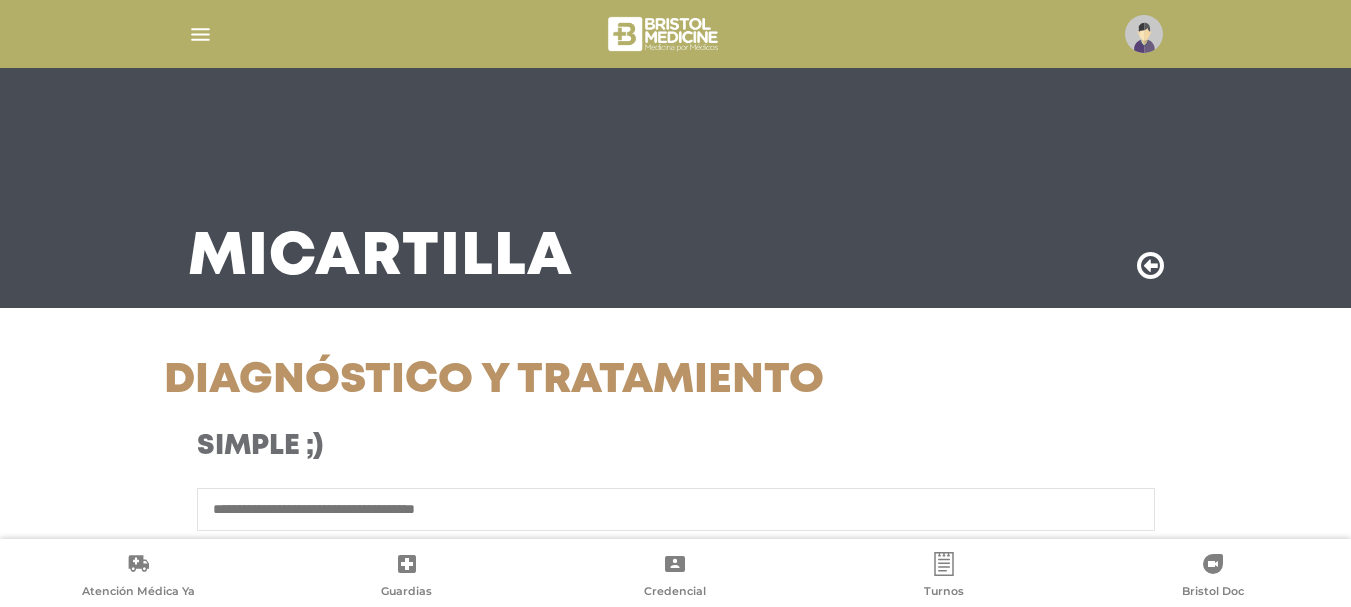 select on "**********" 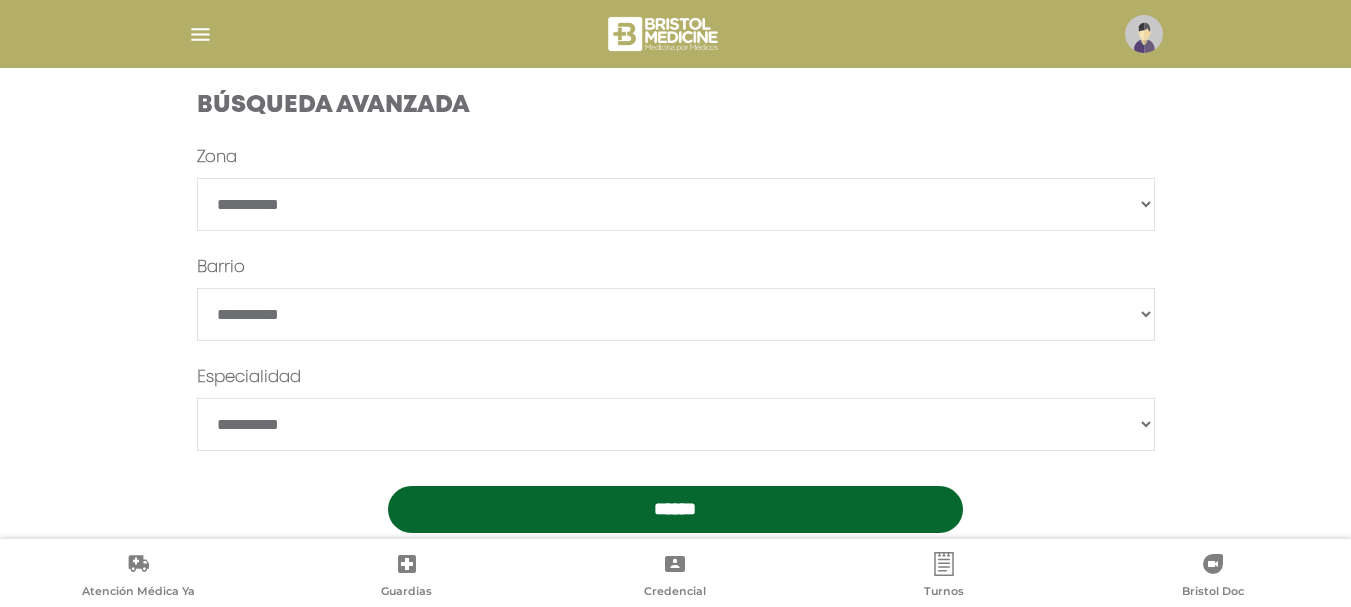 click on "**********" at bounding box center (676, 424) 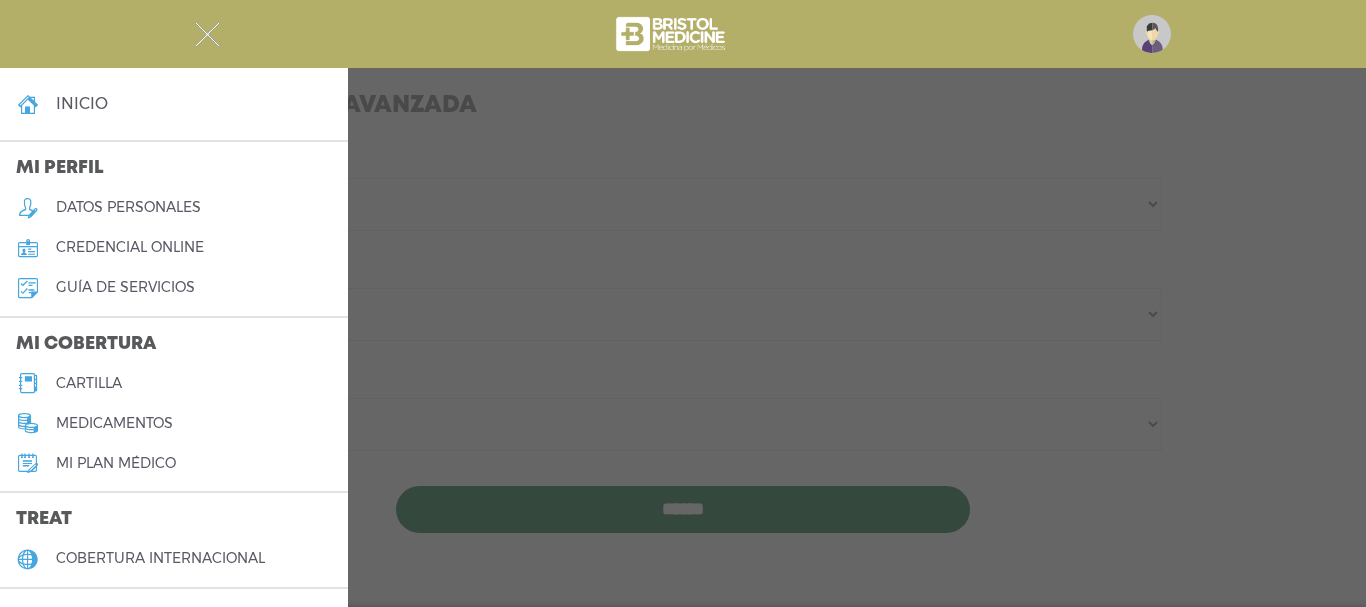 click on "cartilla" at bounding box center (89, 383) 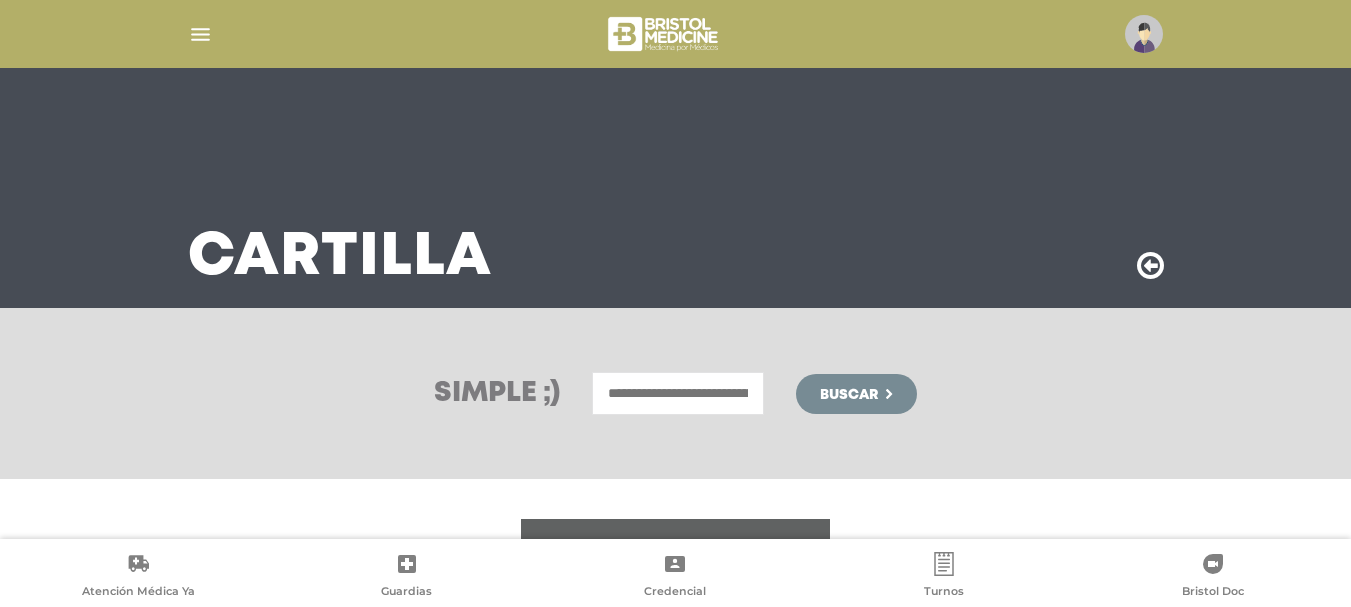 scroll, scrollTop: 0, scrollLeft: 0, axis: both 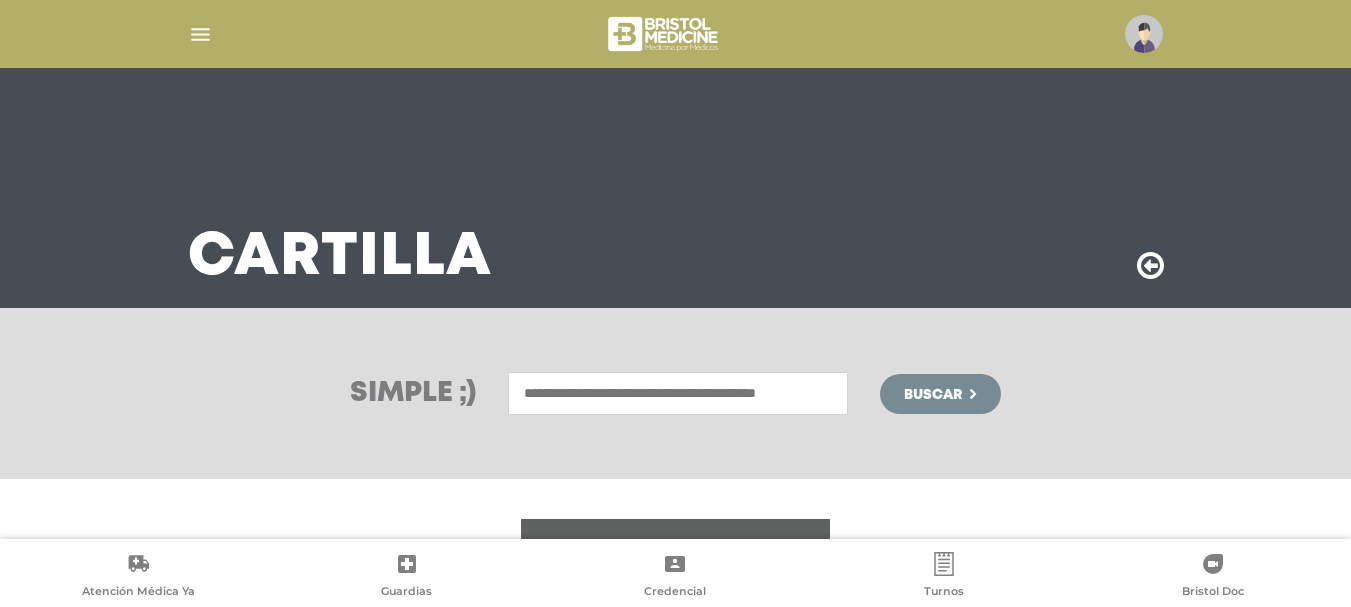 click at bounding box center [678, 393] 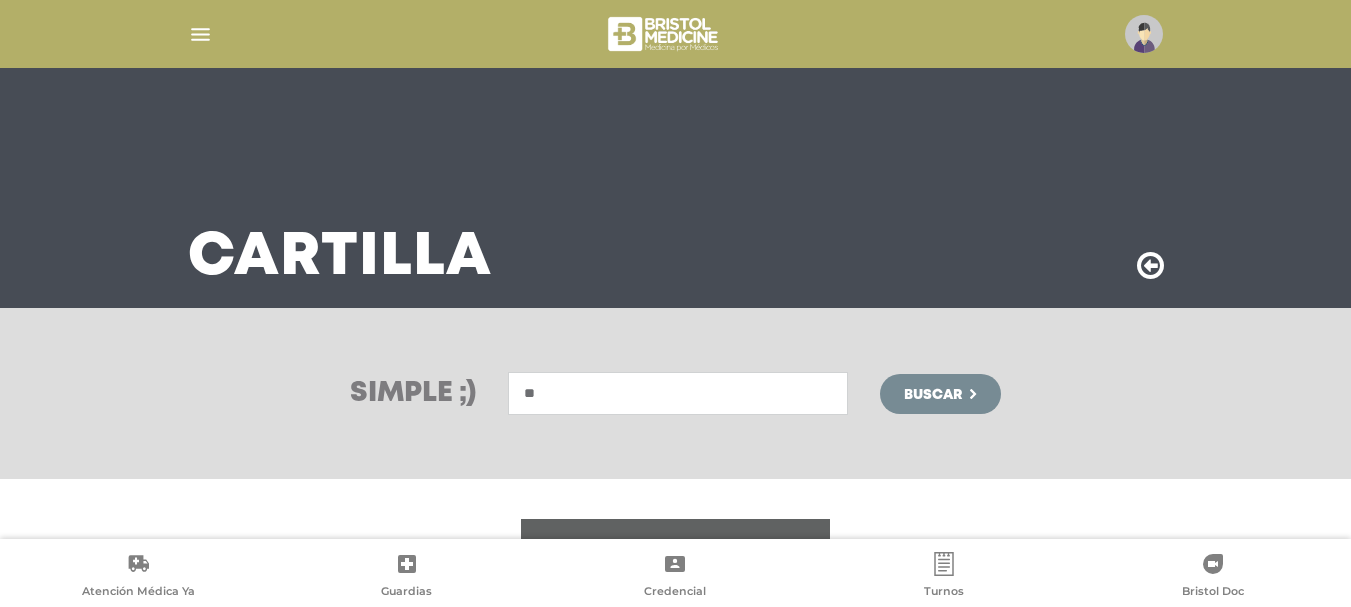 type on "*" 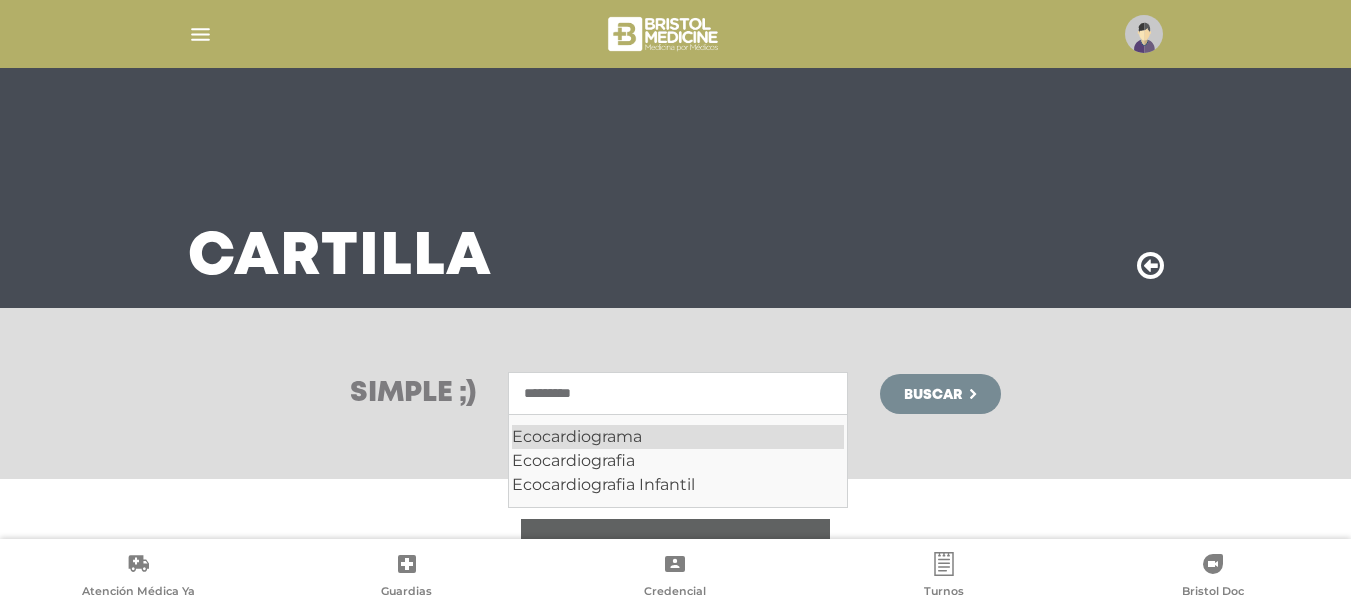 click on "Ecocardiograma" at bounding box center [678, 437] 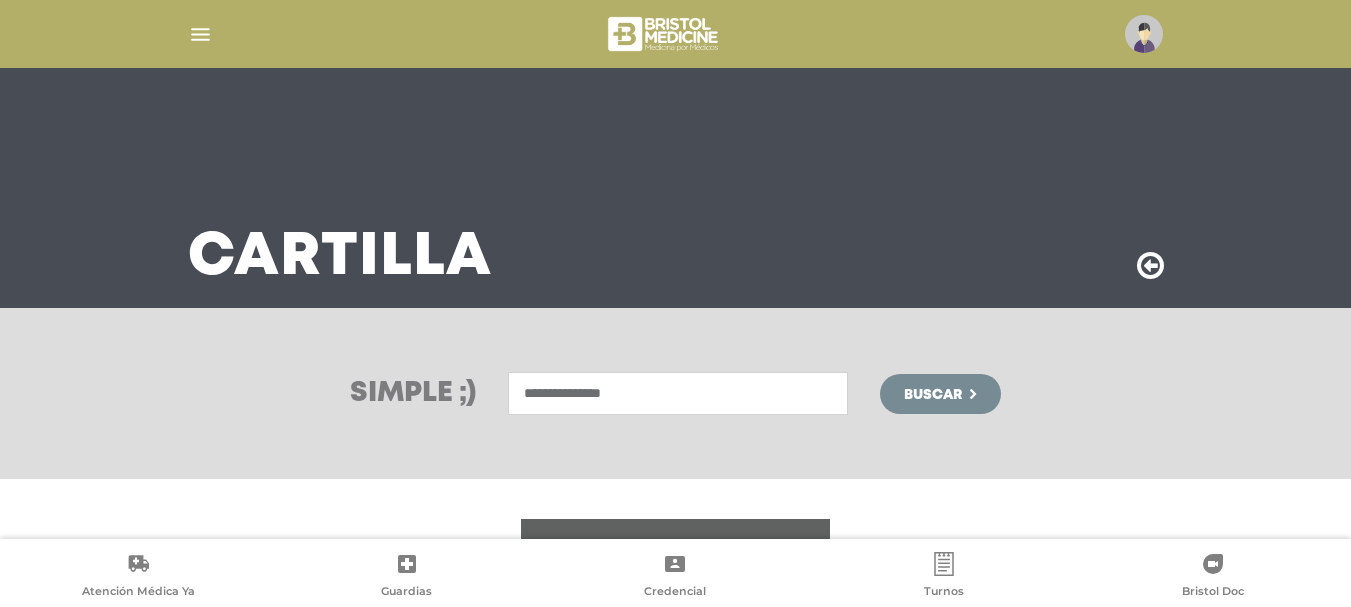 type on "**********" 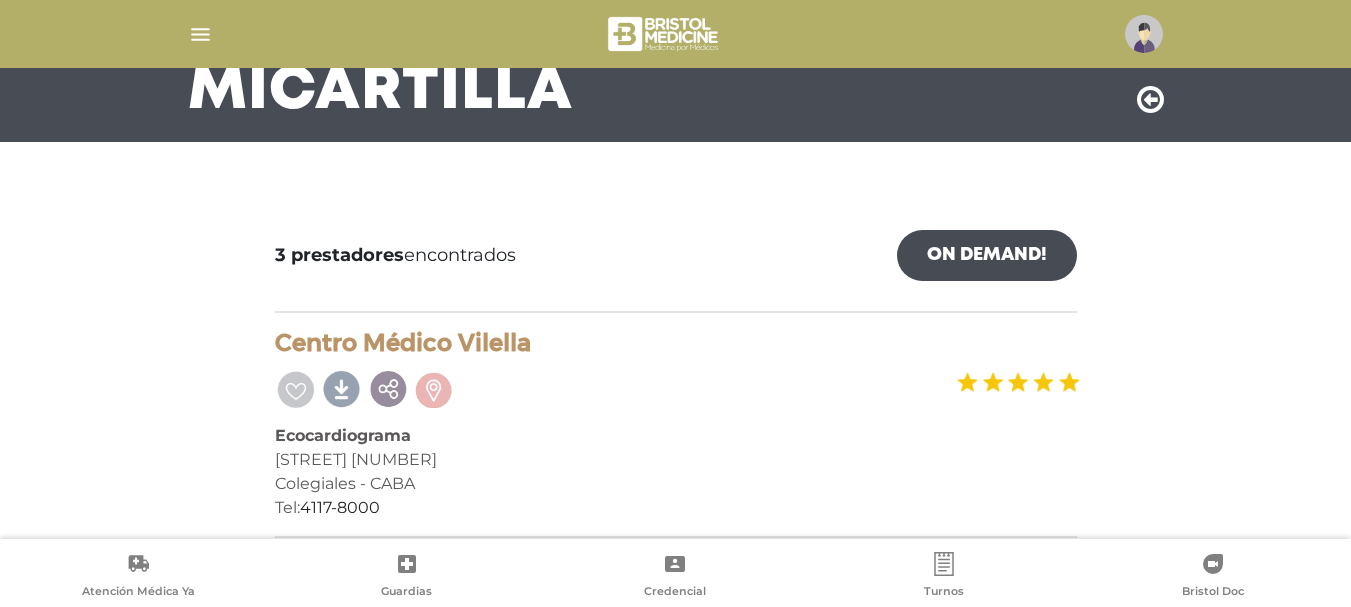 scroll, scrollTop: 0, scrollLeft: 0, axis: both 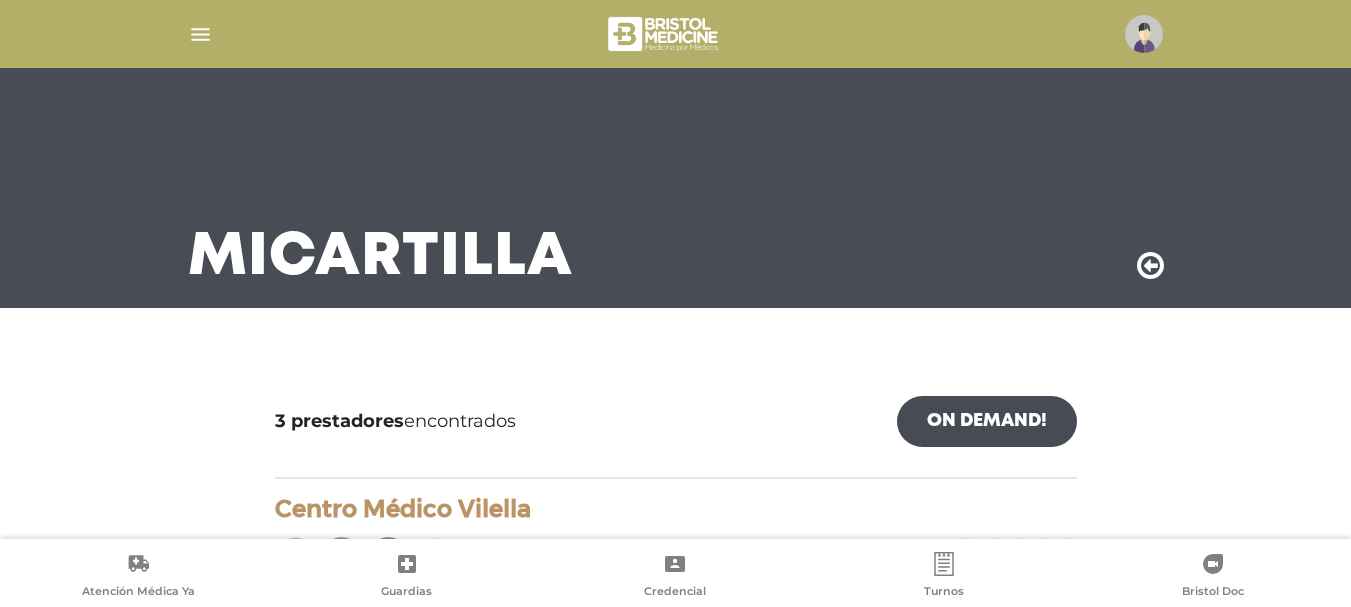 click at bounding box center (1150, 266) 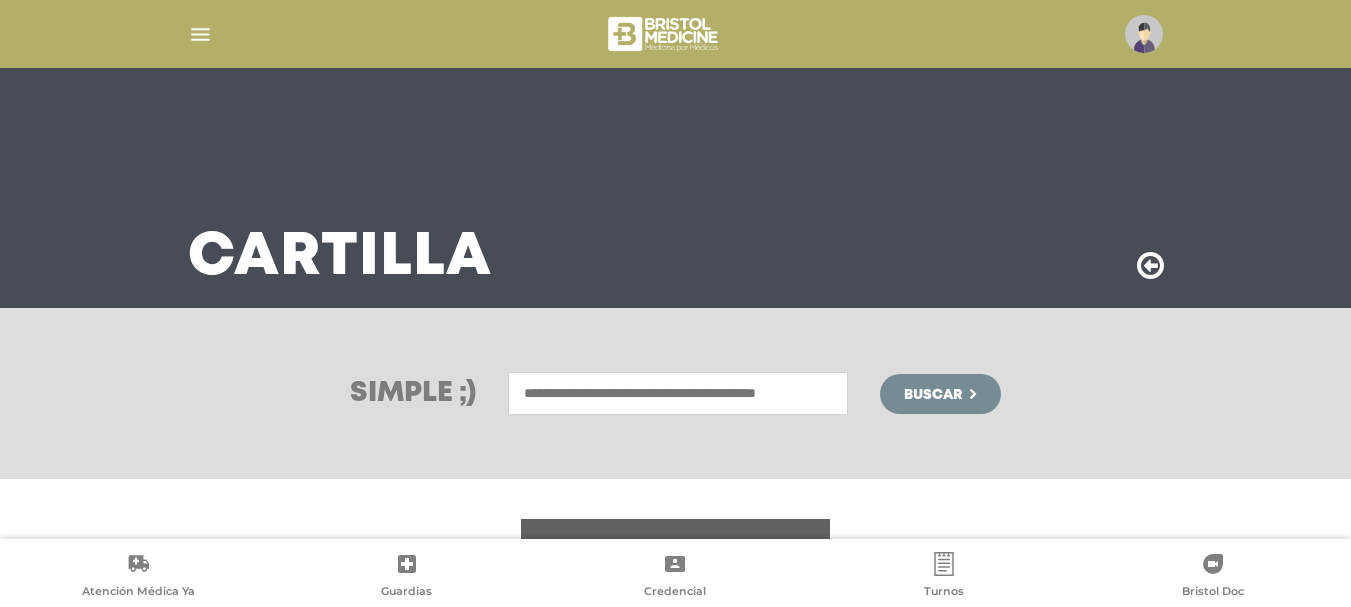 scroll, scrollTop: 0, scrollLeft: 0, axis: both 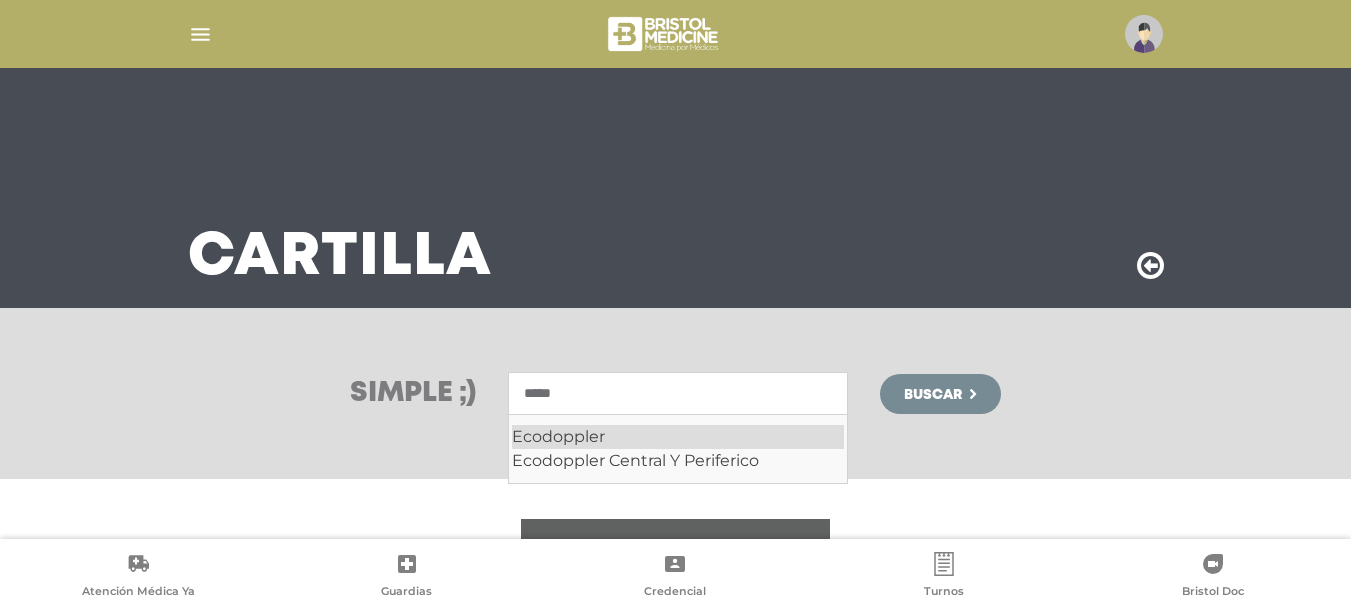 click on "Ecodoppler" at bounding box center (678, 437) 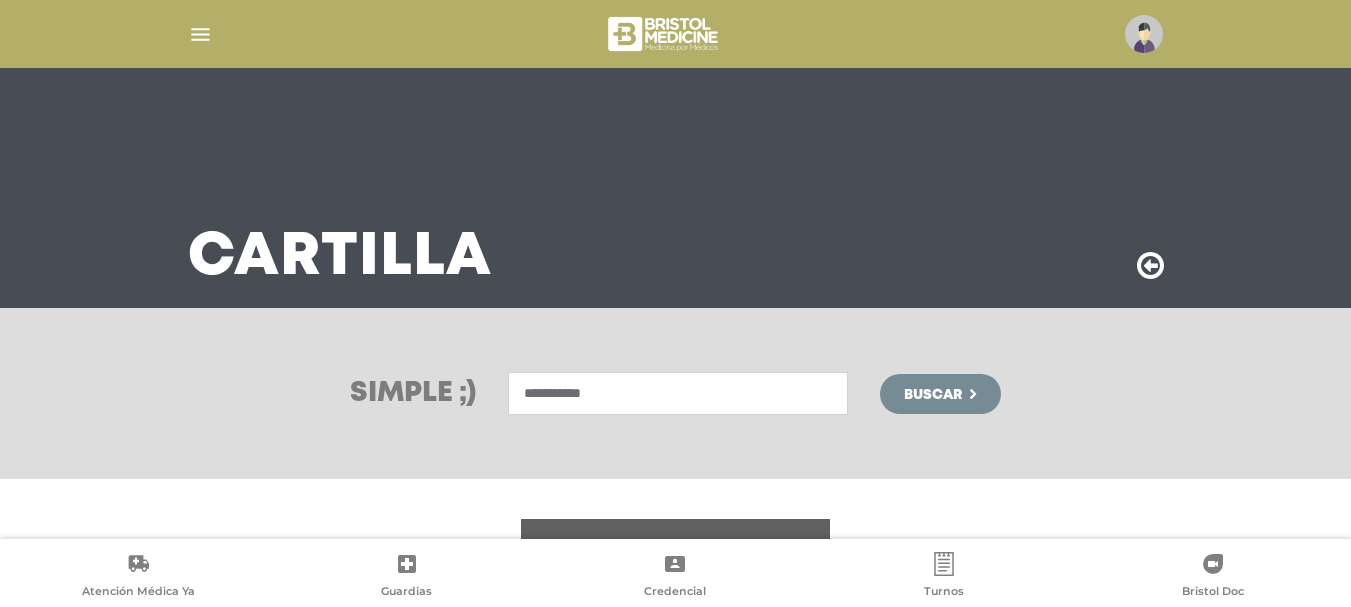 type on "**********" 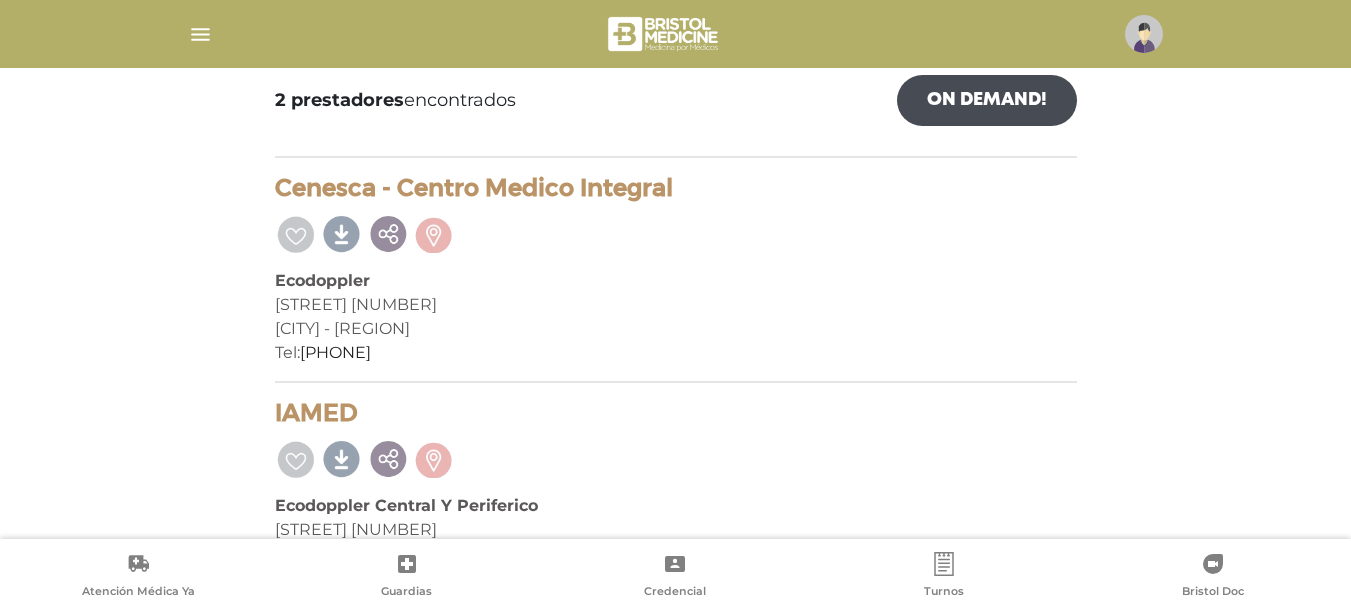 scroll, scrollTop: 206, scrollLeft: 0, axis: vertical 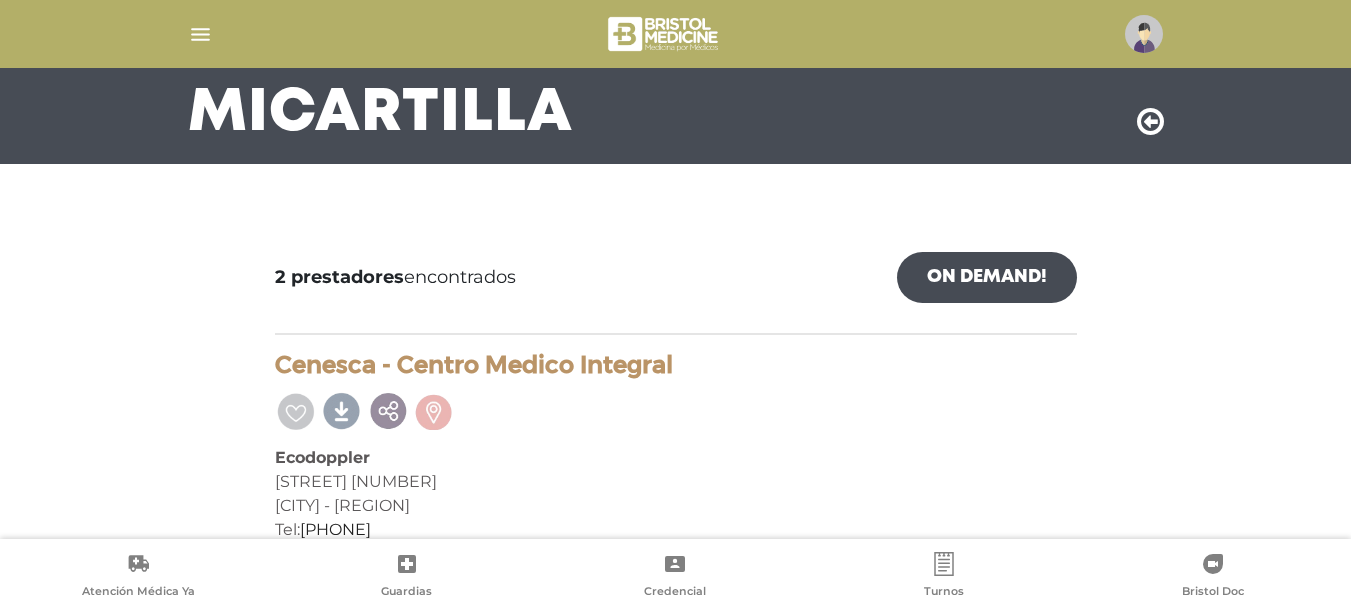 click at bounding box center [200, 34] 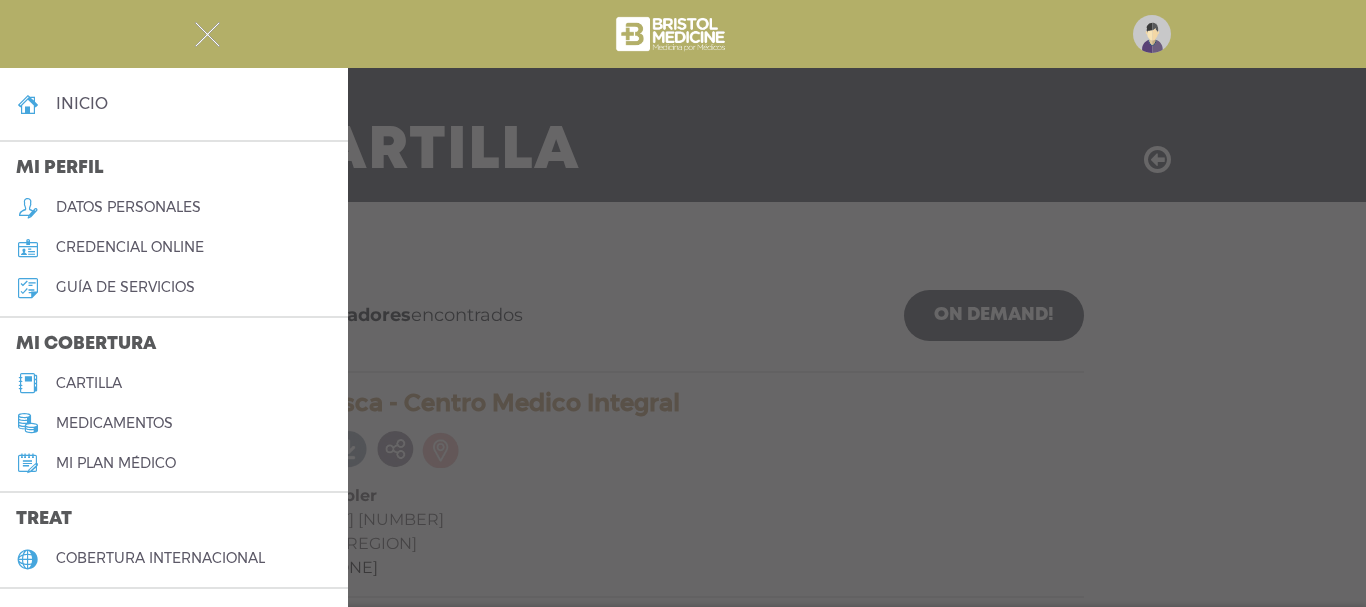 click on "Mi plan médico" at bounding box center (116, 463) 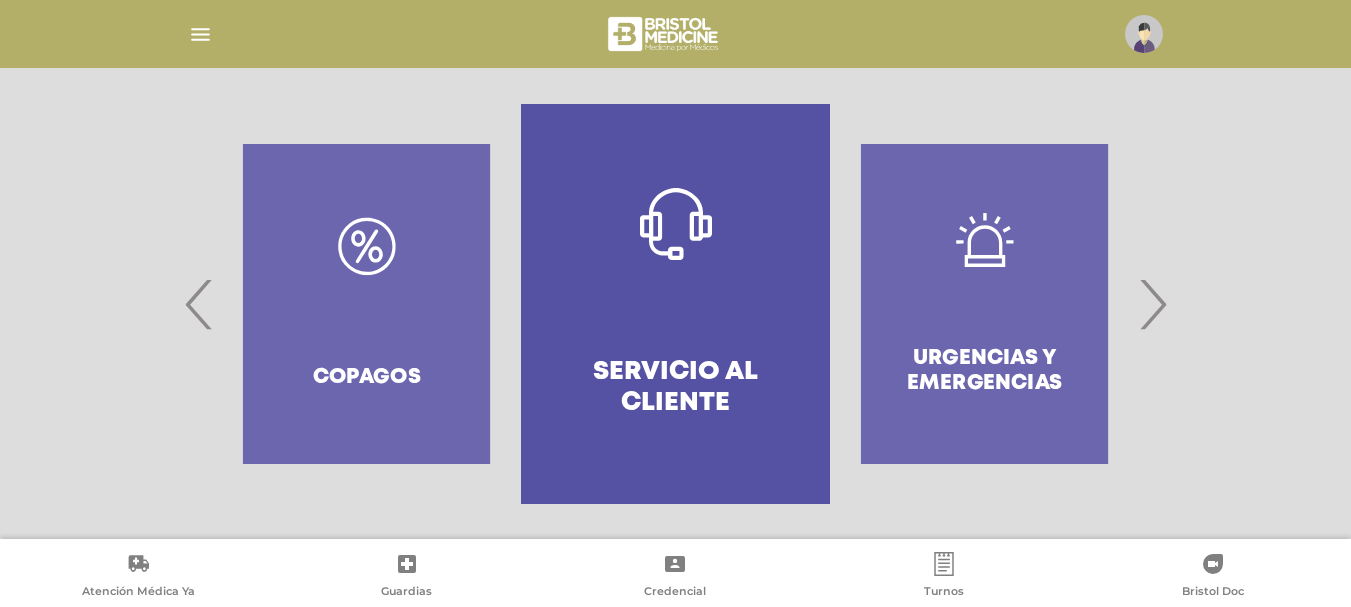 scroll, scrollTop: 420, scrollLeft: 0, axis: vertical 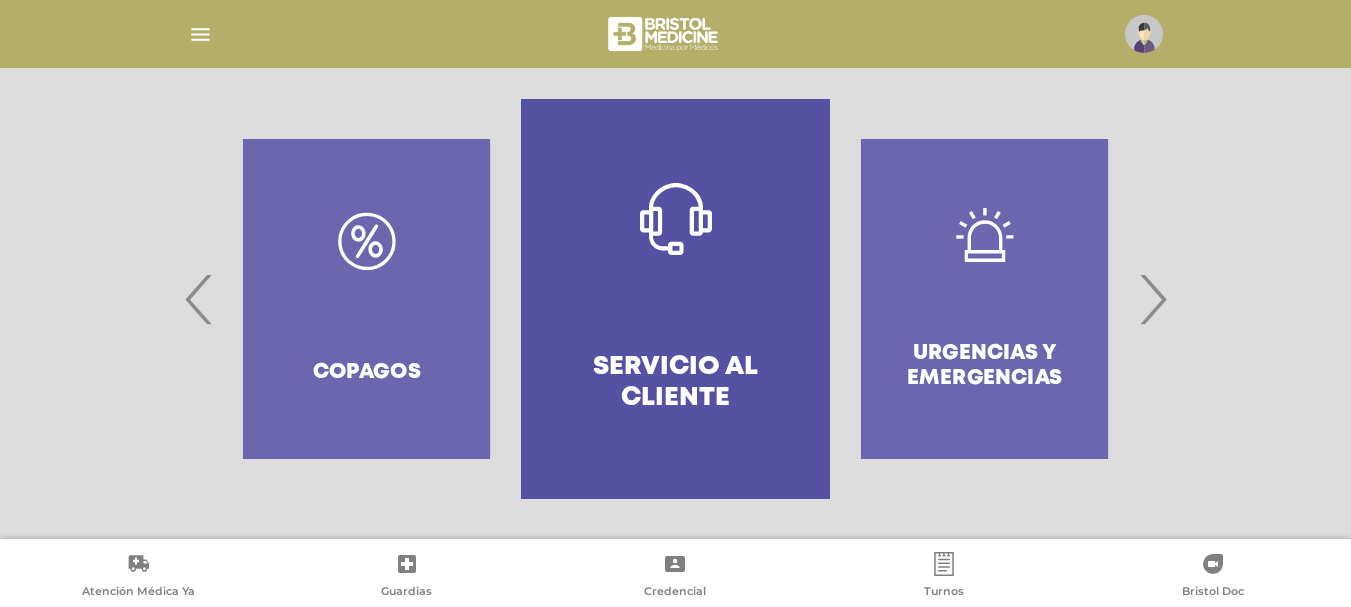 click on "Servicio al Cliente" at bounding box center [675, 383] 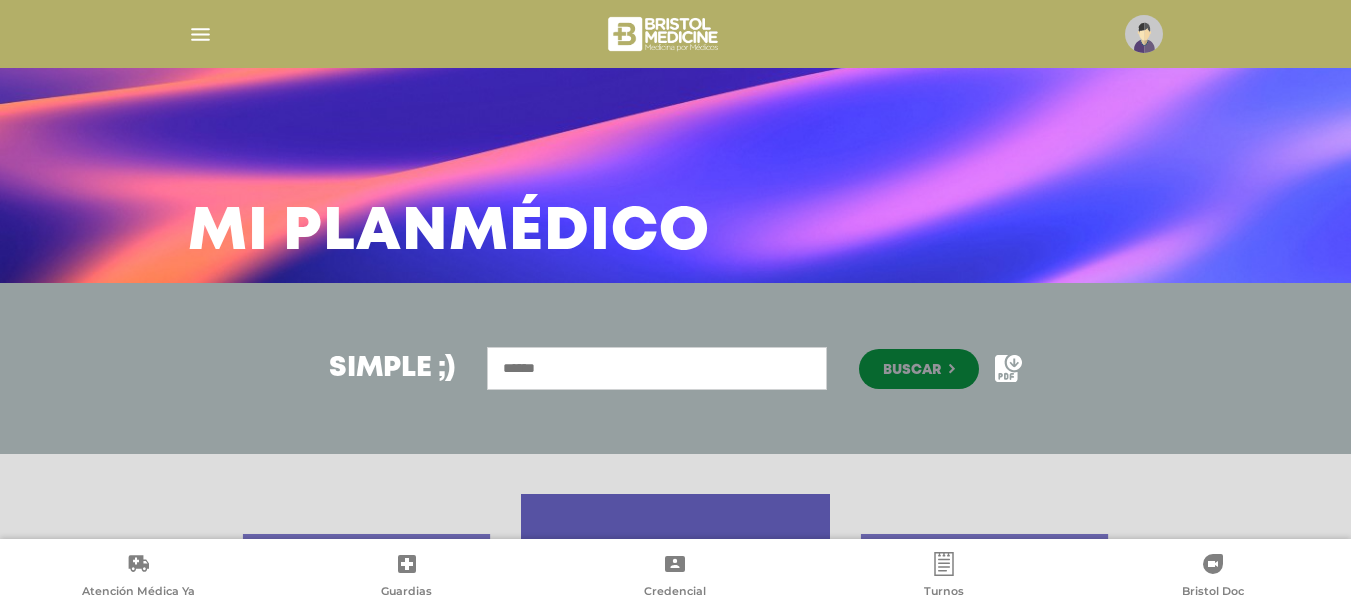 scroll, scrollTop: 0, scrollLeft: 0, axis: both 